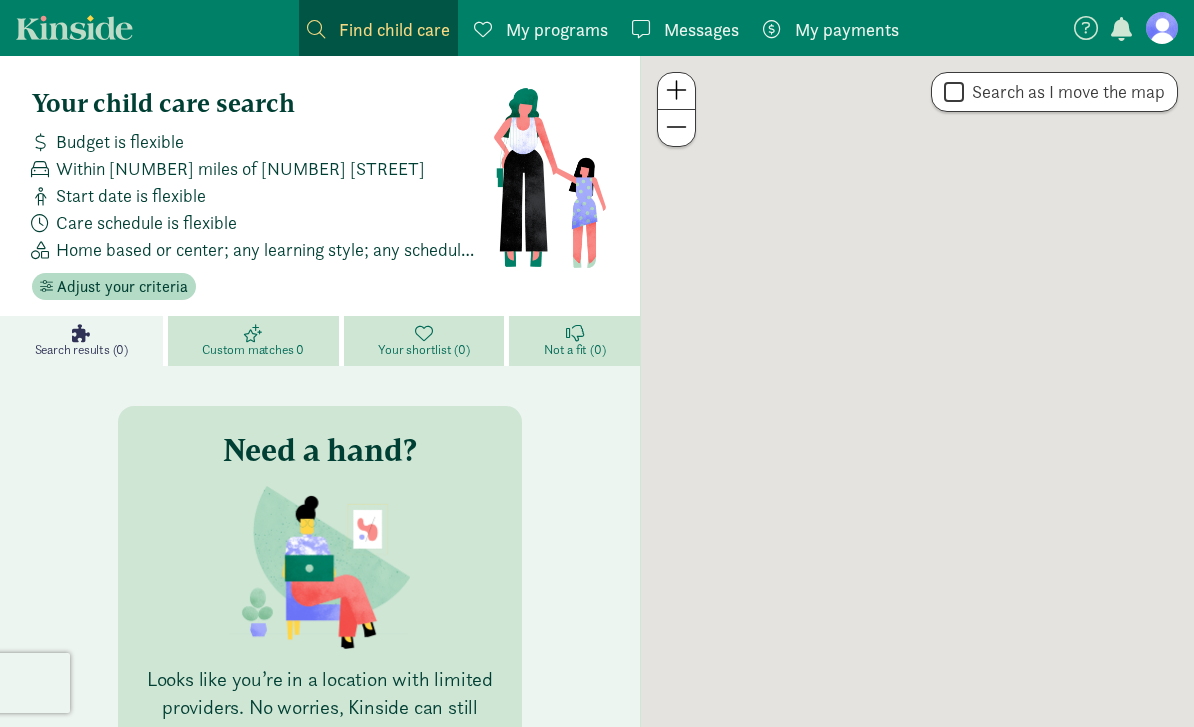 scroll, scrollTop: 0, scrollLeft: 0, axis: both 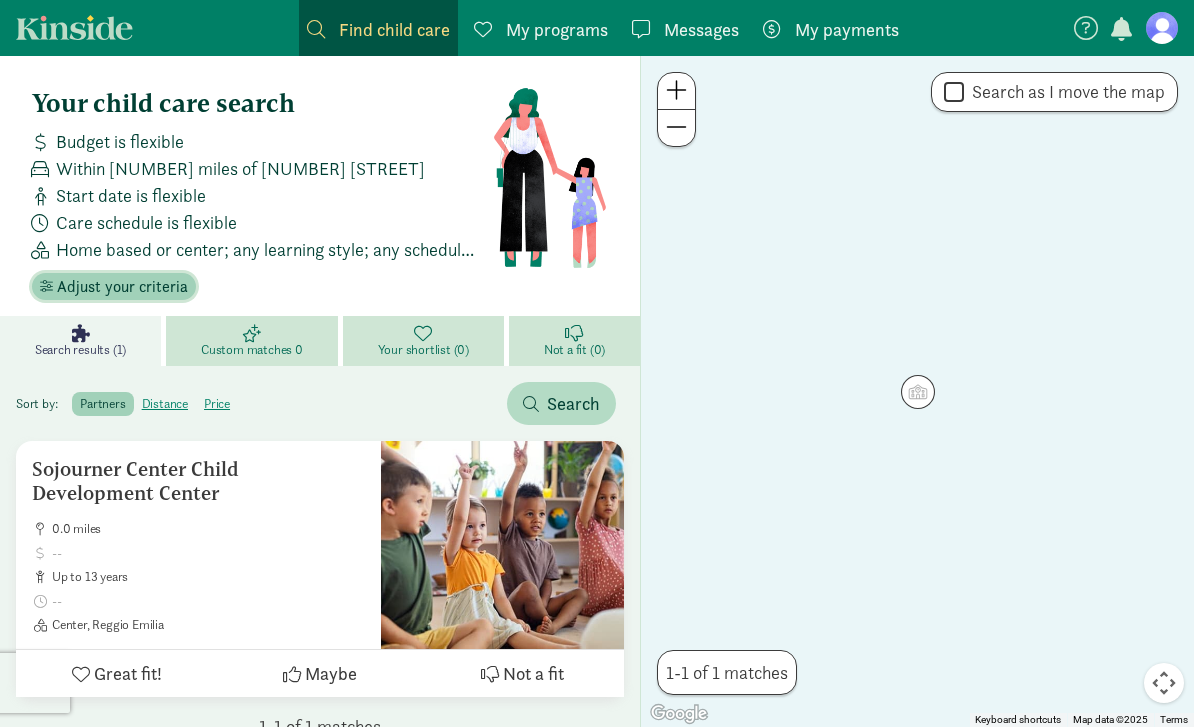 click on "Adjust your criteria" at bounding box center [122, 287] 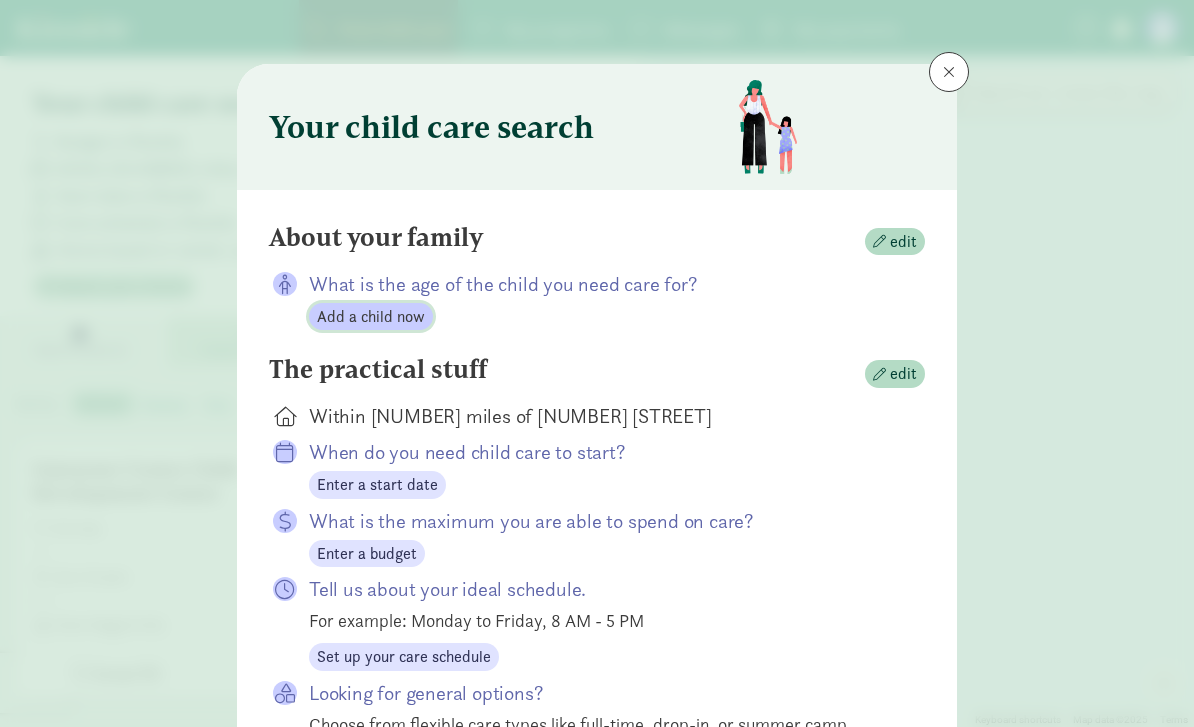 click on "Add a child now" at bounding box center (371, 317) 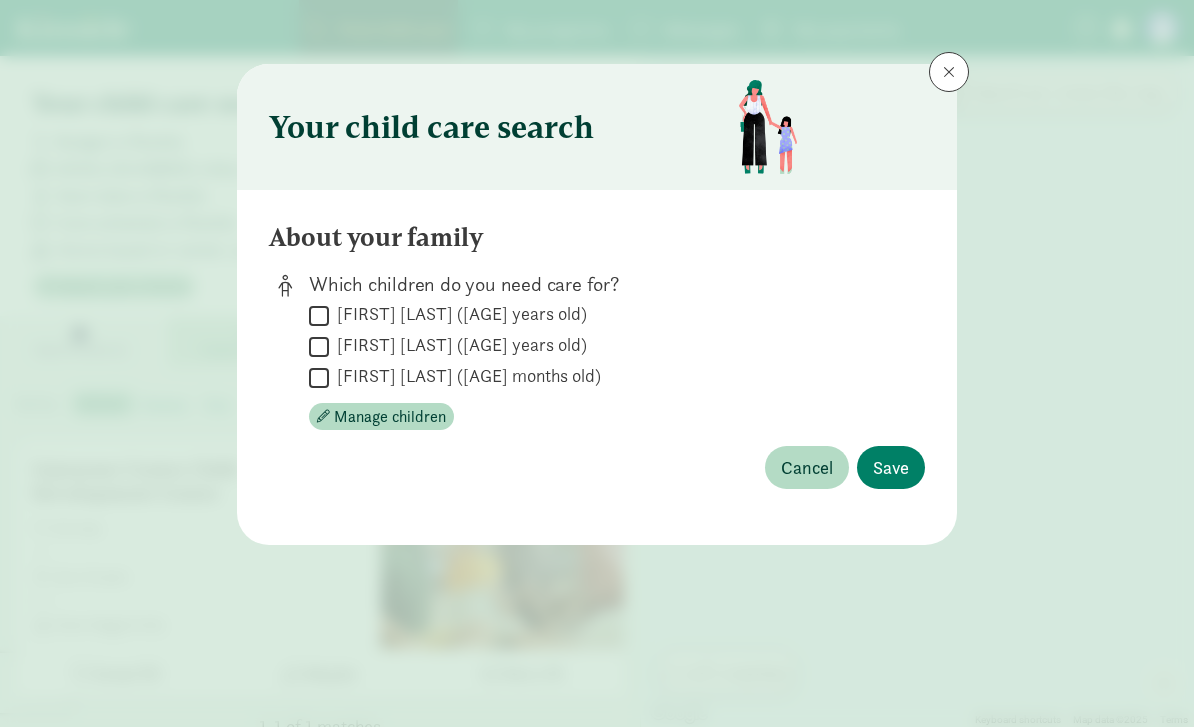 click on "[FIRST] [LAST] ([AGE] years old)" at bounding box center [319, 315] 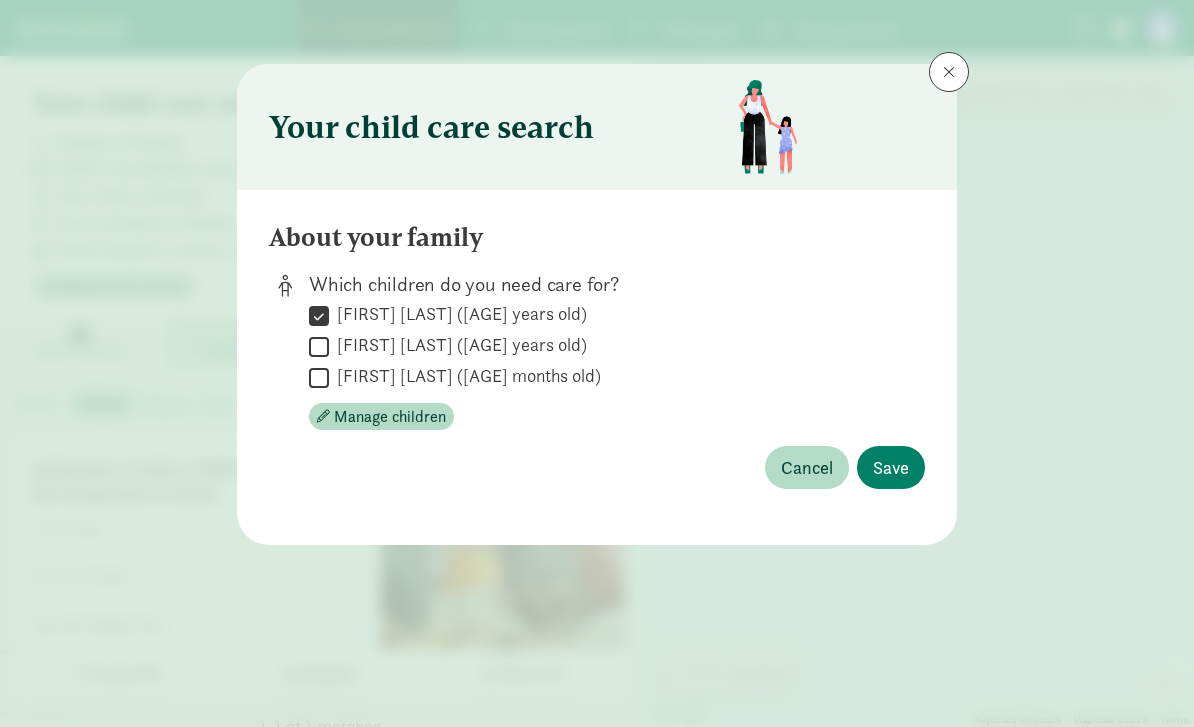 click on "[FIRST] [LAST] ([AGE] years old)" at bounding box center (319, 346) 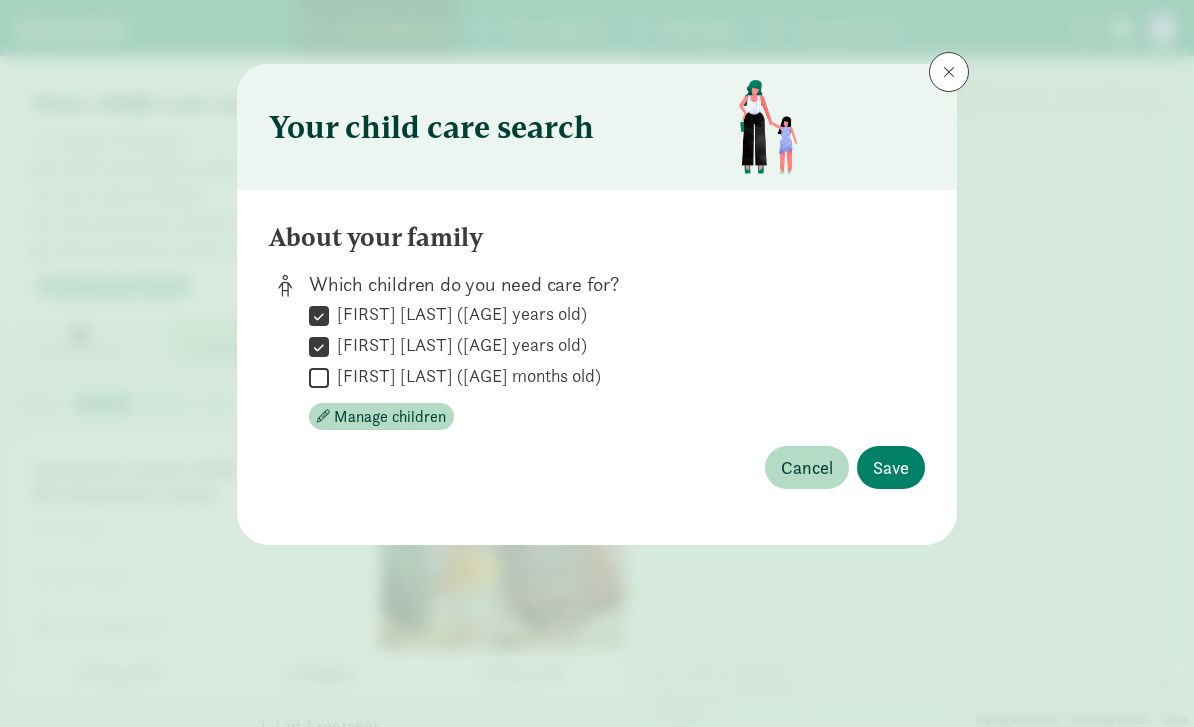 click on "Cancel
Save" 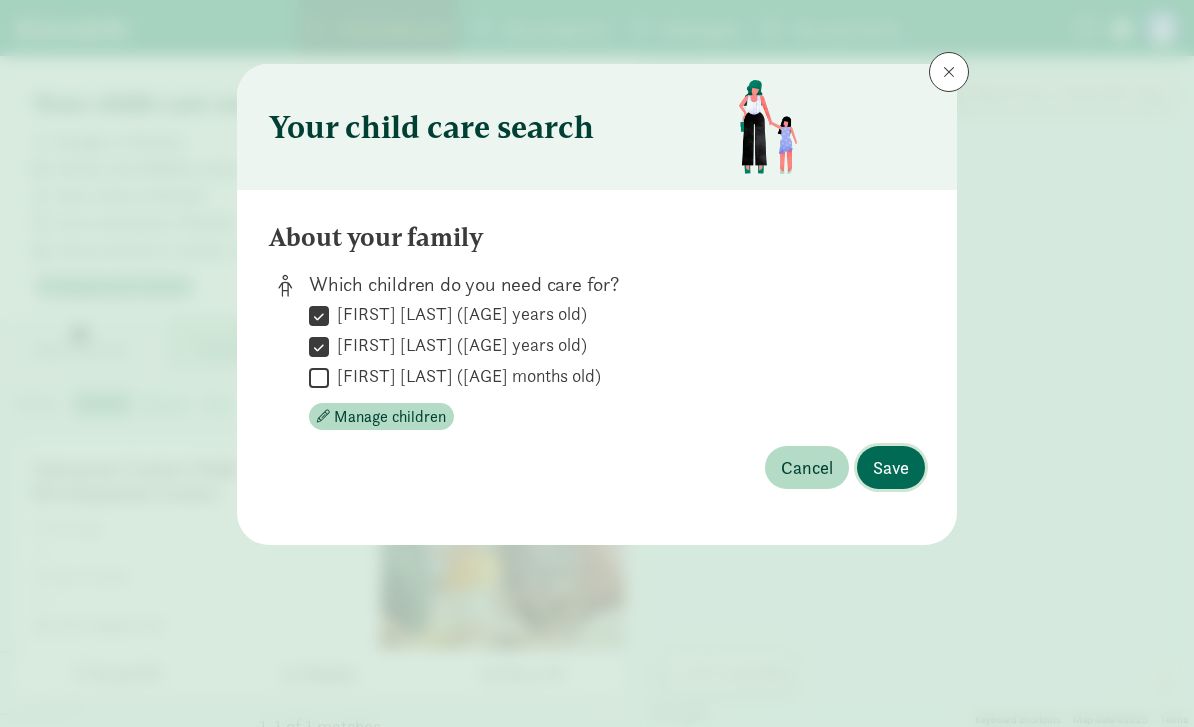 click on "Save" at bounding box center [891, 467] 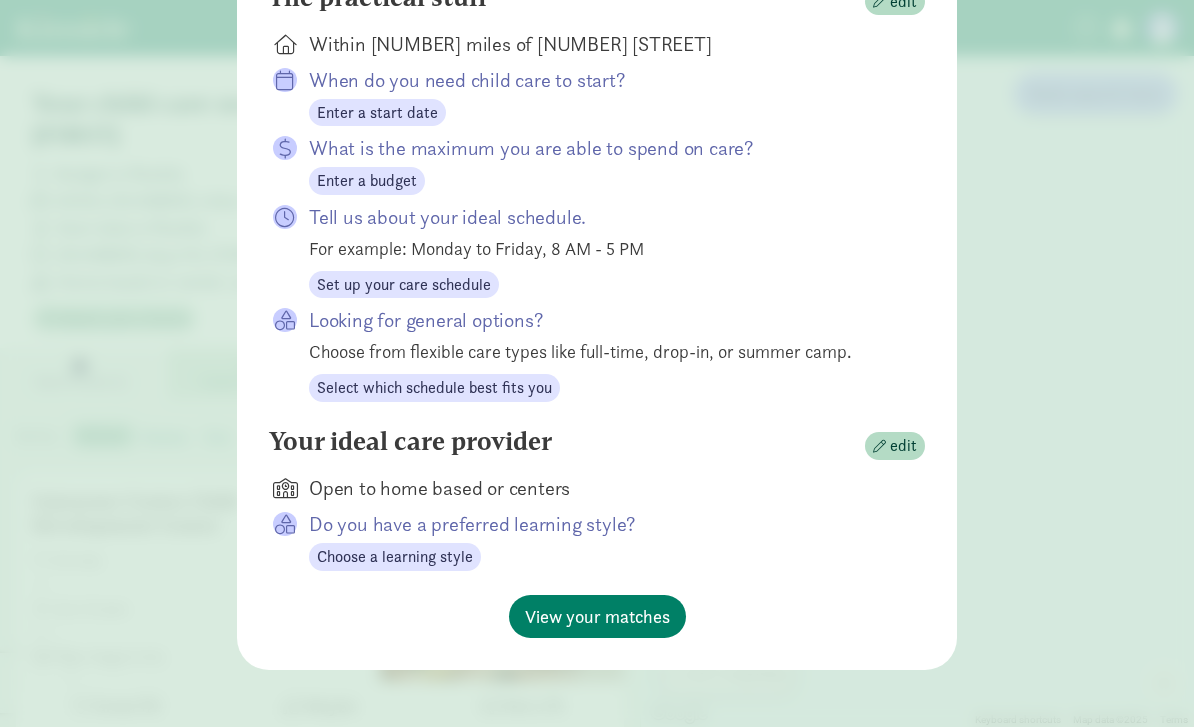 scroll, scrollTop: 333, scrollLeft: 0, axis: vertical 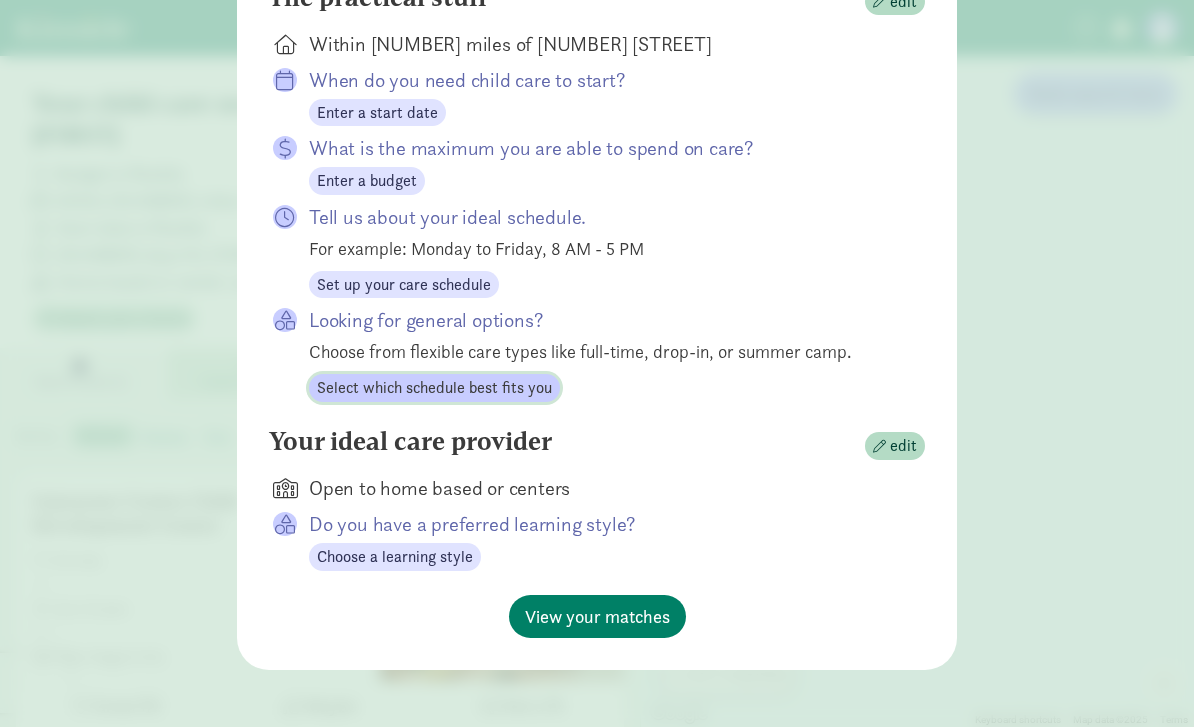 click on "Select which schedule best fits you" at bounding box center (434, 388) 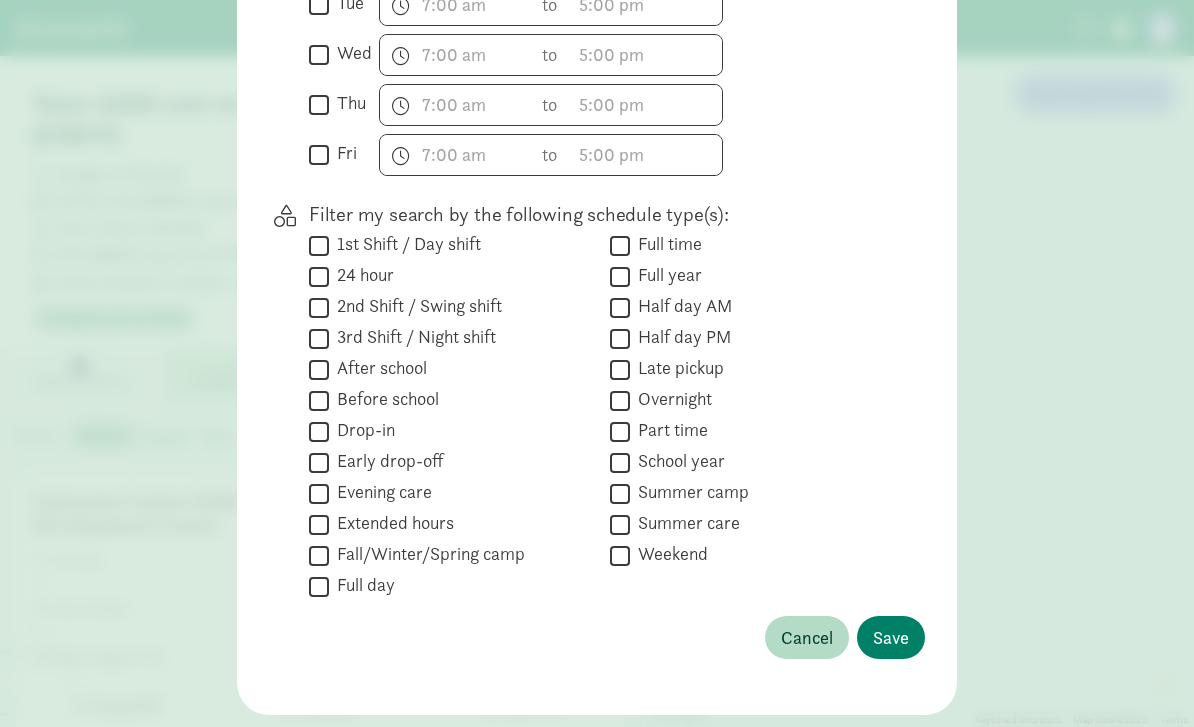 scroll, scrollTop: 1122, scrollLeft: 0, axis: vertical 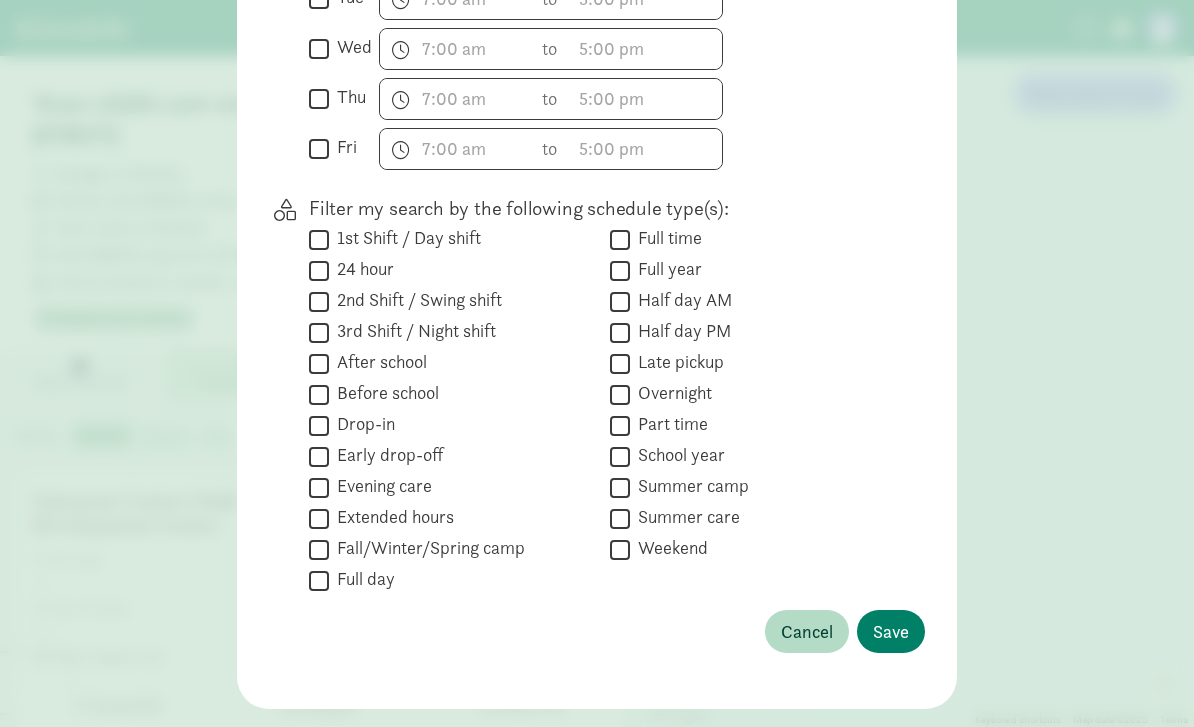 click on "After school" at bounding box center [319, 363] 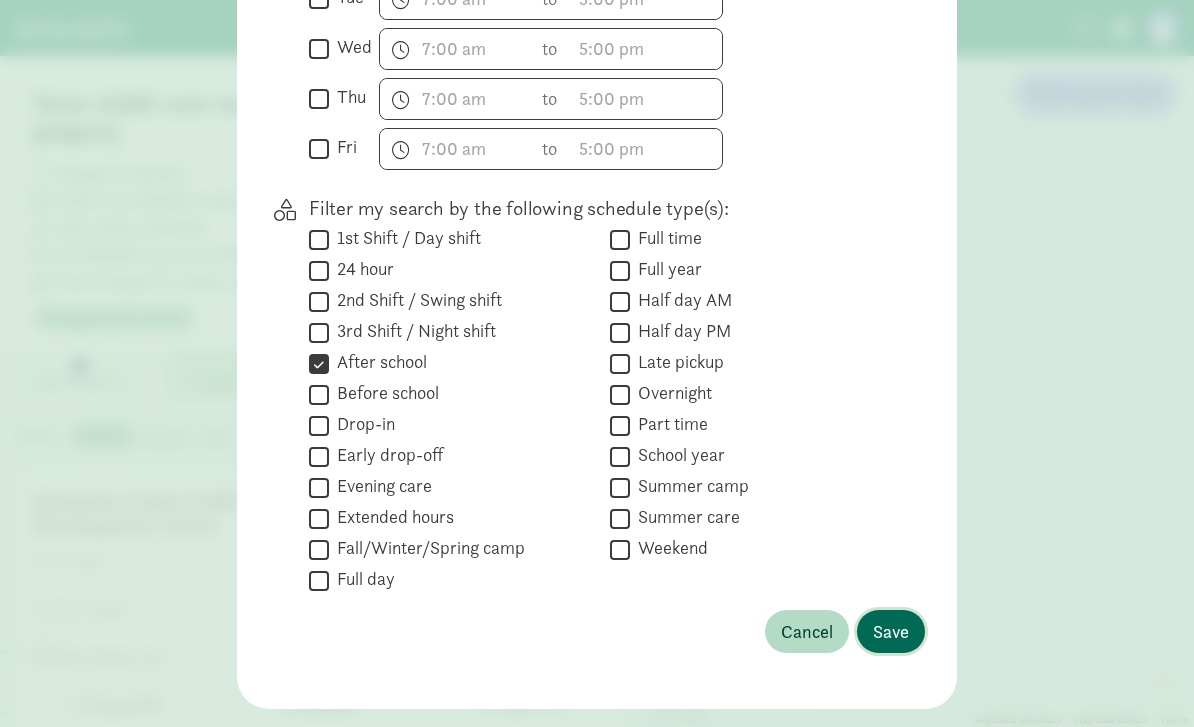 click on "Save" at bounding box center (891, 631) 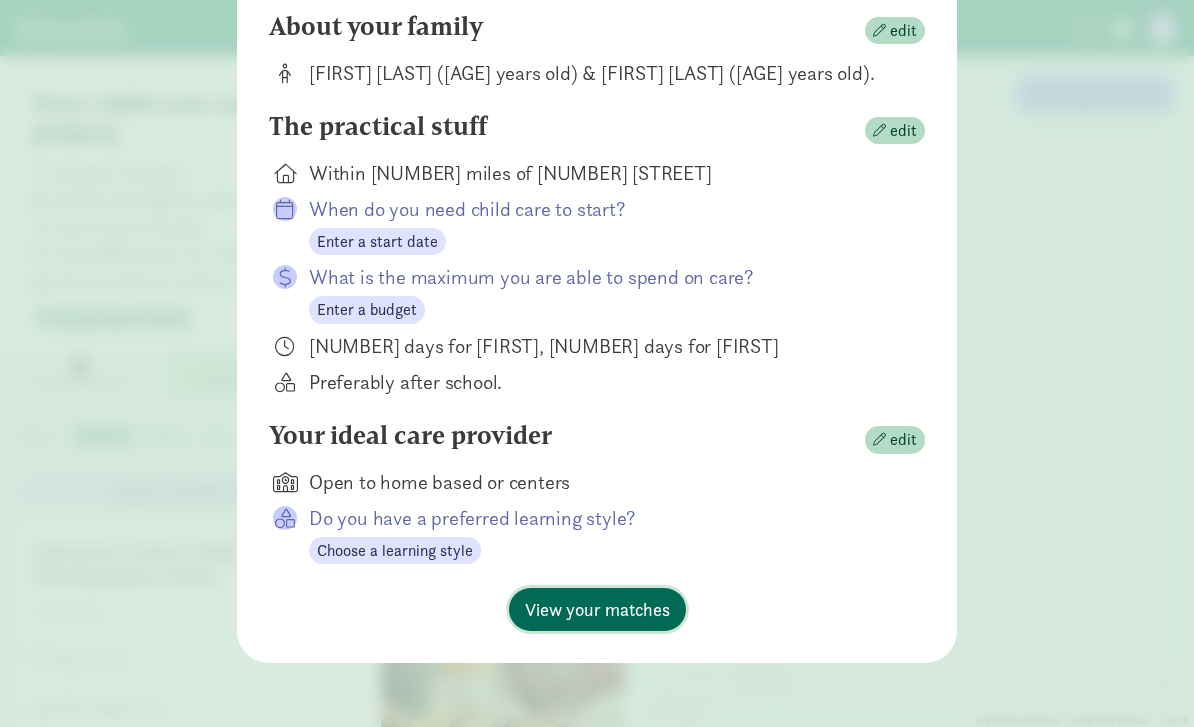 click on "View your matches" at bounding box center (597, 609) 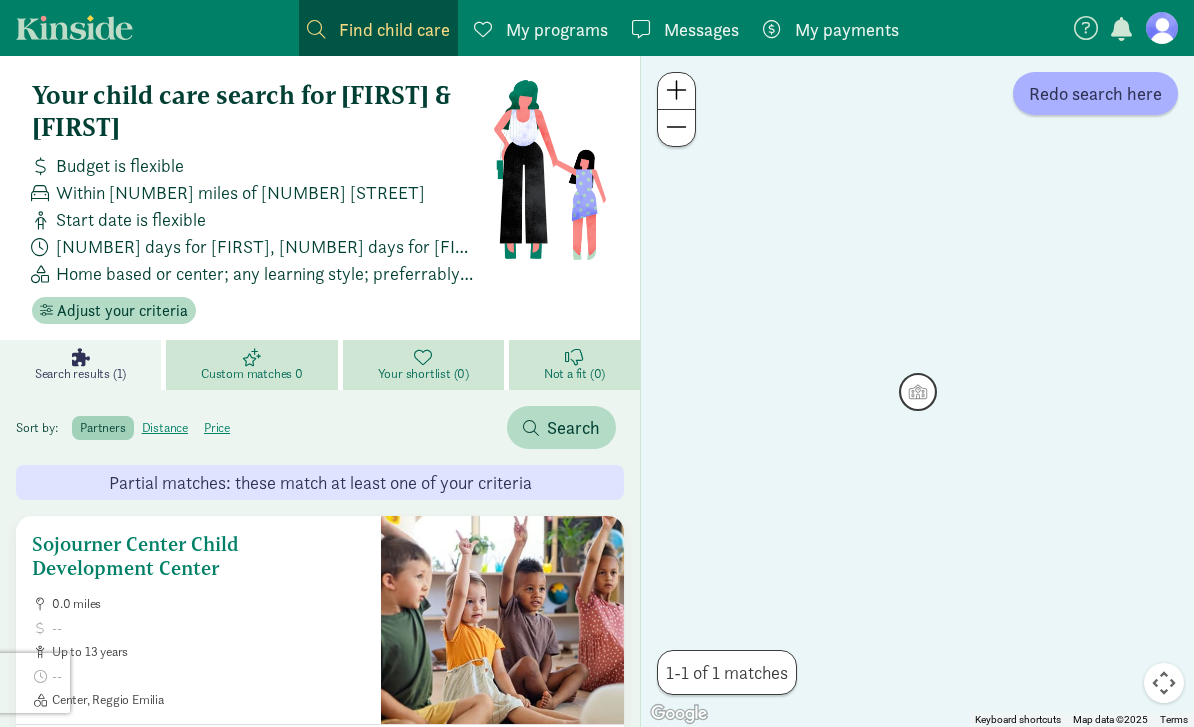 scroll, scrollTop: 0, scrollLeft: 0, axis: both 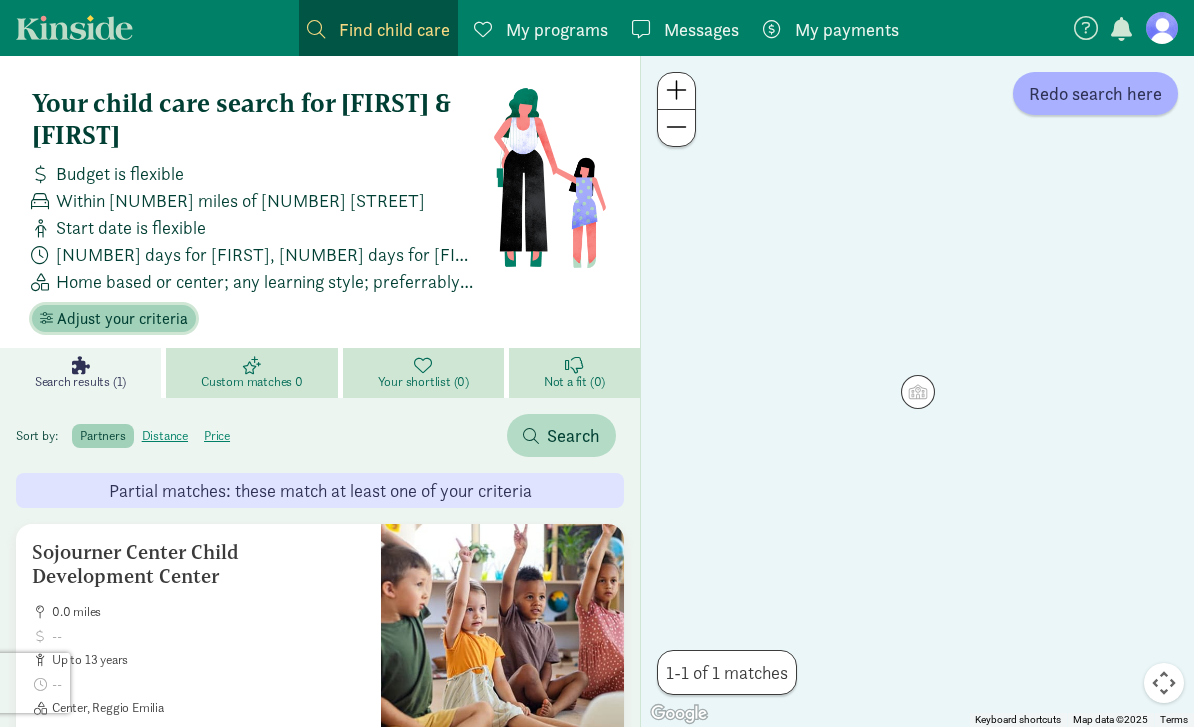 click on "Adjust your criteria" at bounding box center [122, 319] 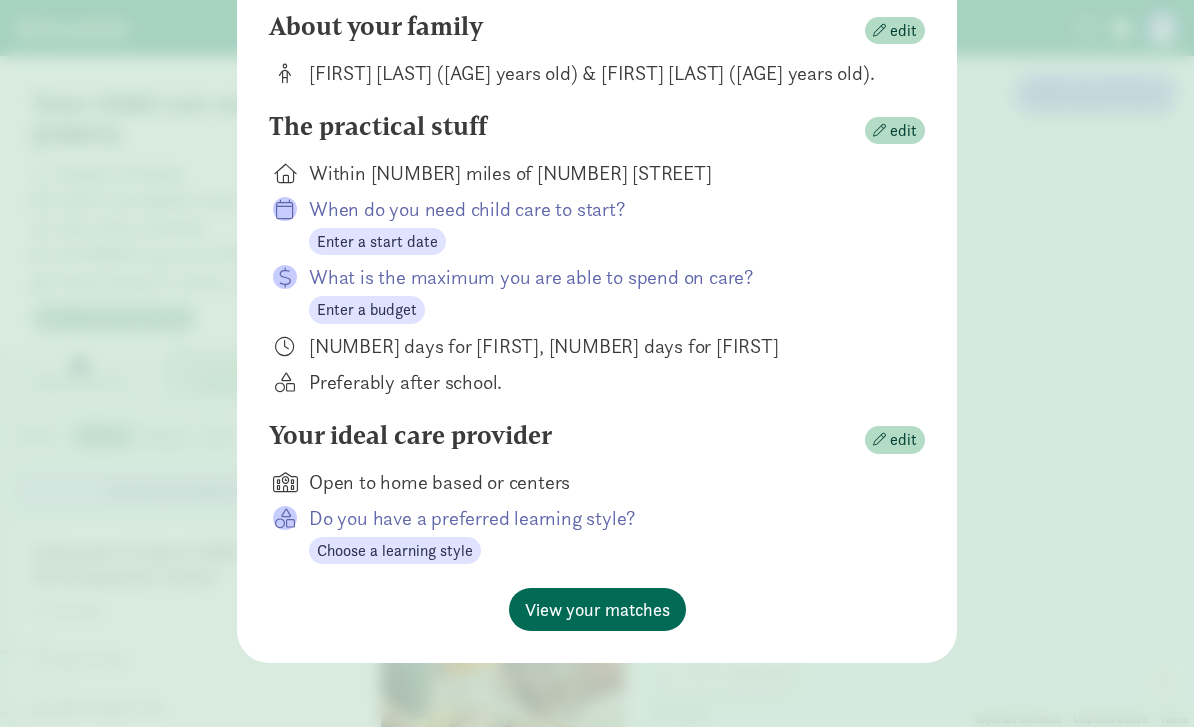 scroll, scrollTop: 227, scrollLeft: 0, axis: vertical 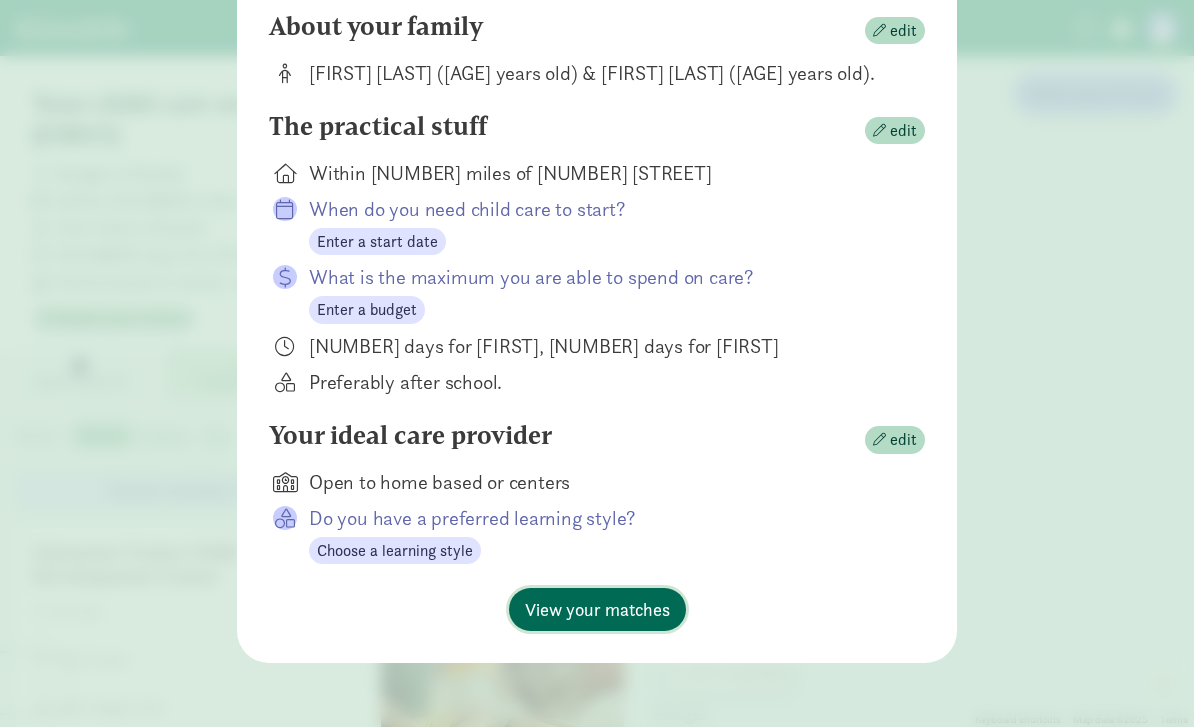 click on "View your matches" at bounding box center (597, 609) 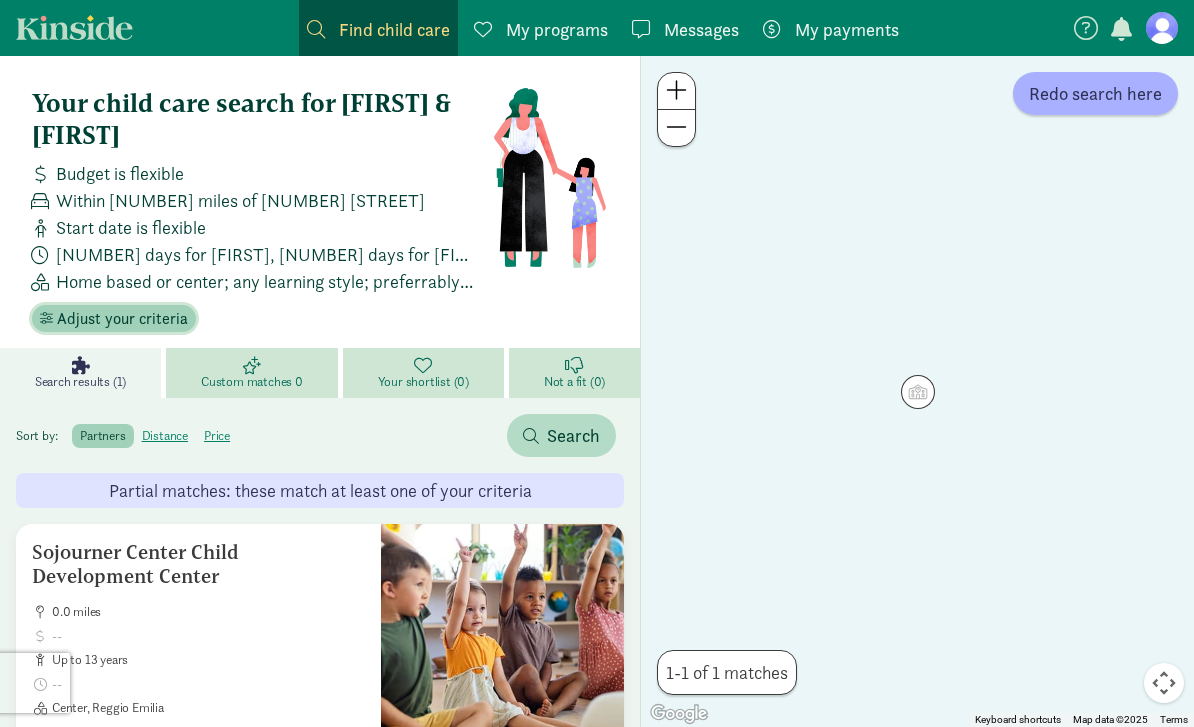 click on "Adjust your criteria" at bounding box center (122, 319) 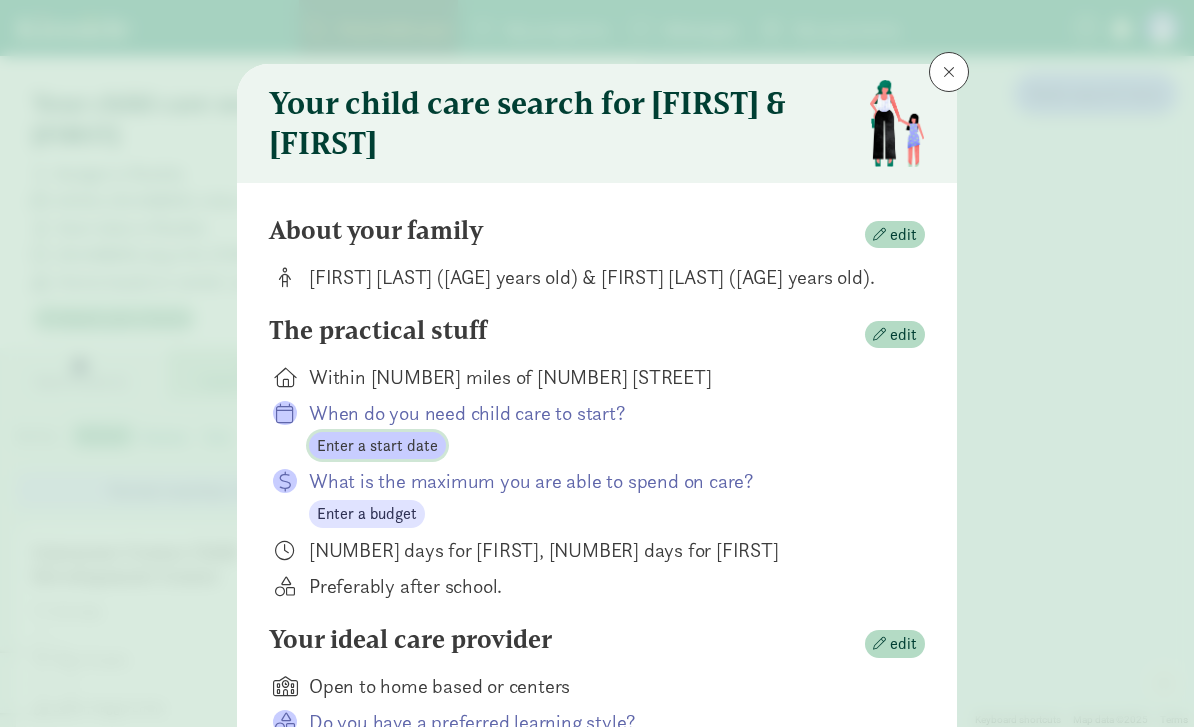click on "Enter a start date" at bounding box center (377, 446) 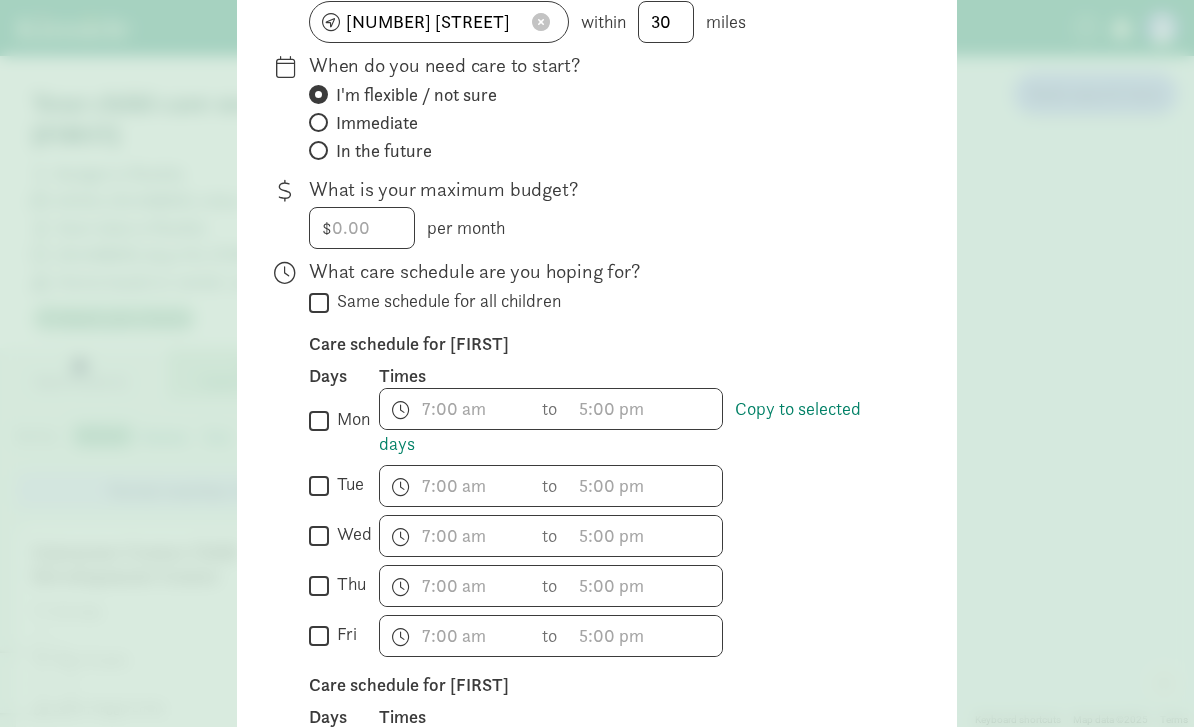 scroll, scrollTop: 298, scrollLeft: 0, axis: vertical 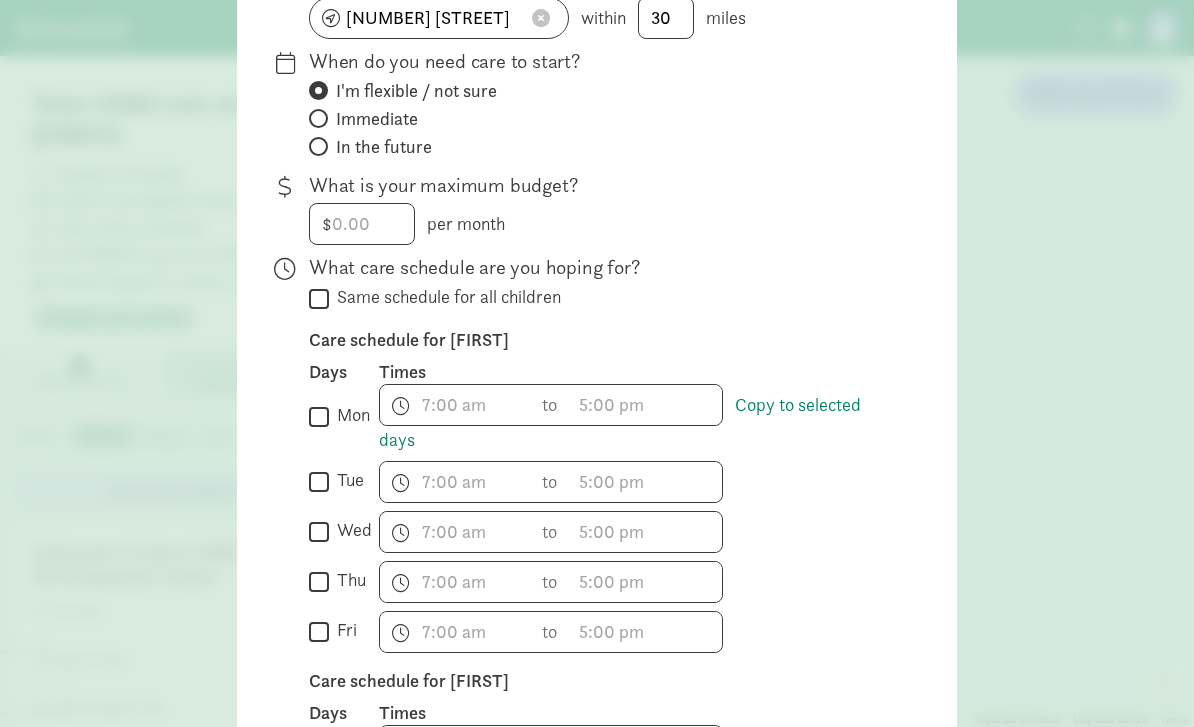 click on "mon" at bounding box center [319, 416] 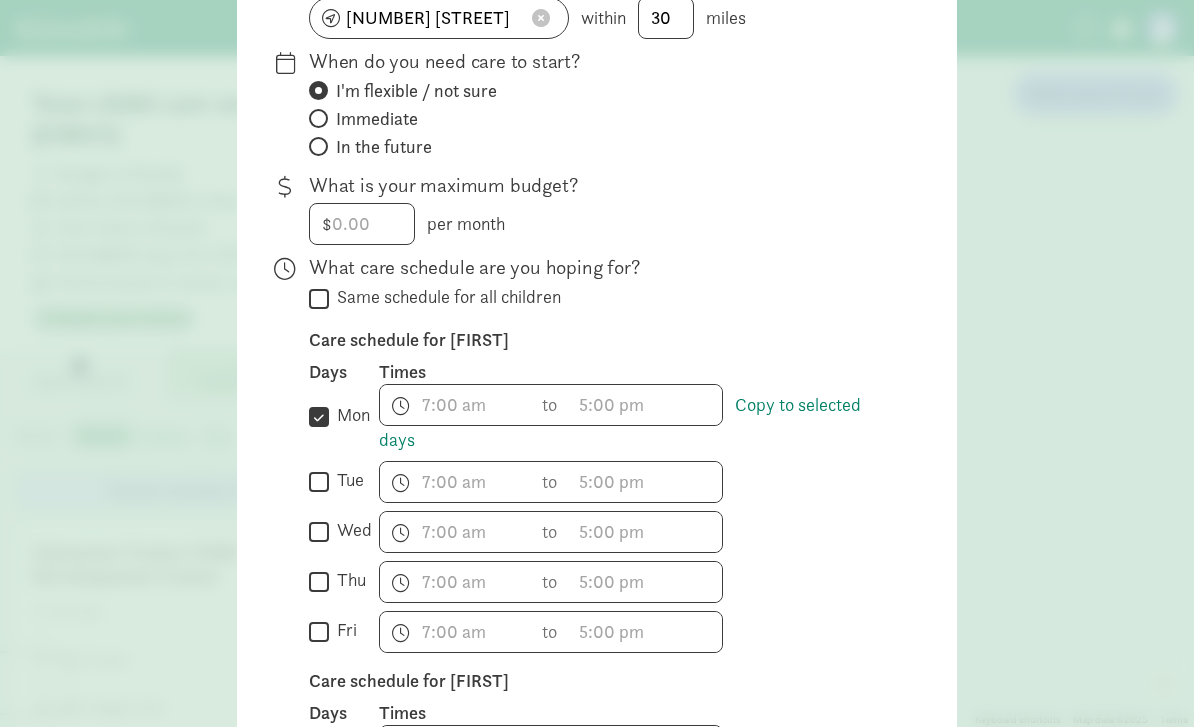 click on "tue" at bounding box center [319, 481] 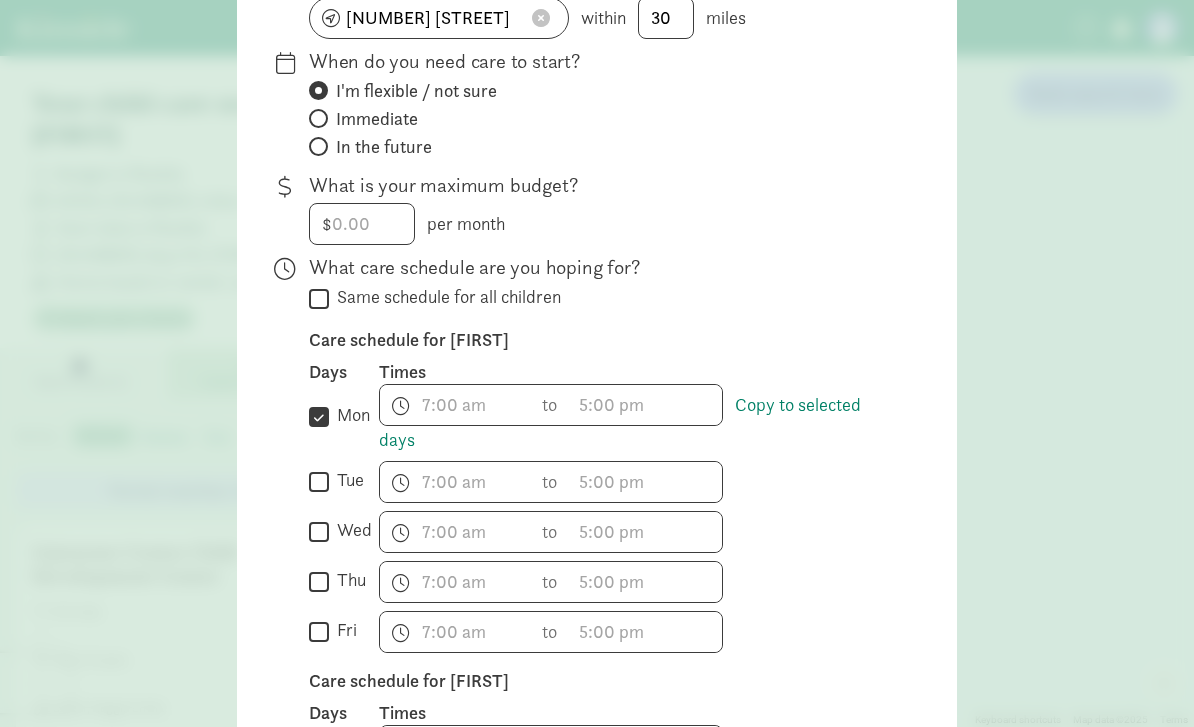 checkbox on "true" 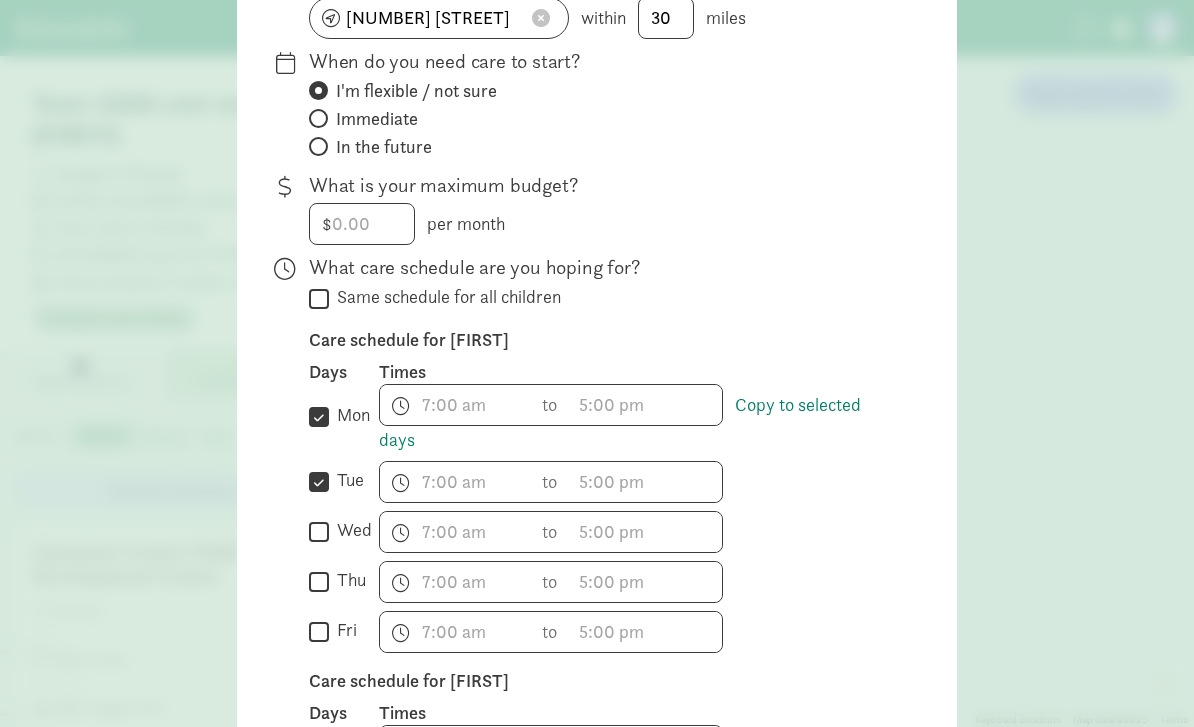 click on "wed" at bounding box center (319, 531) 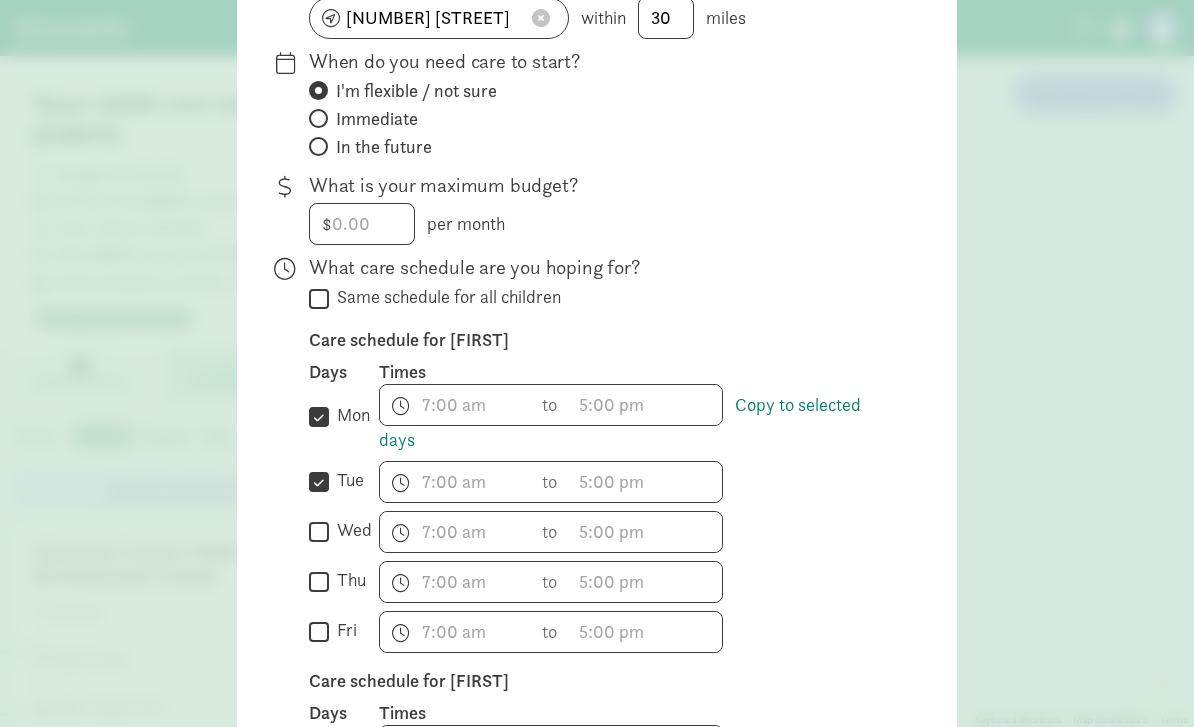 checkbox on "true" 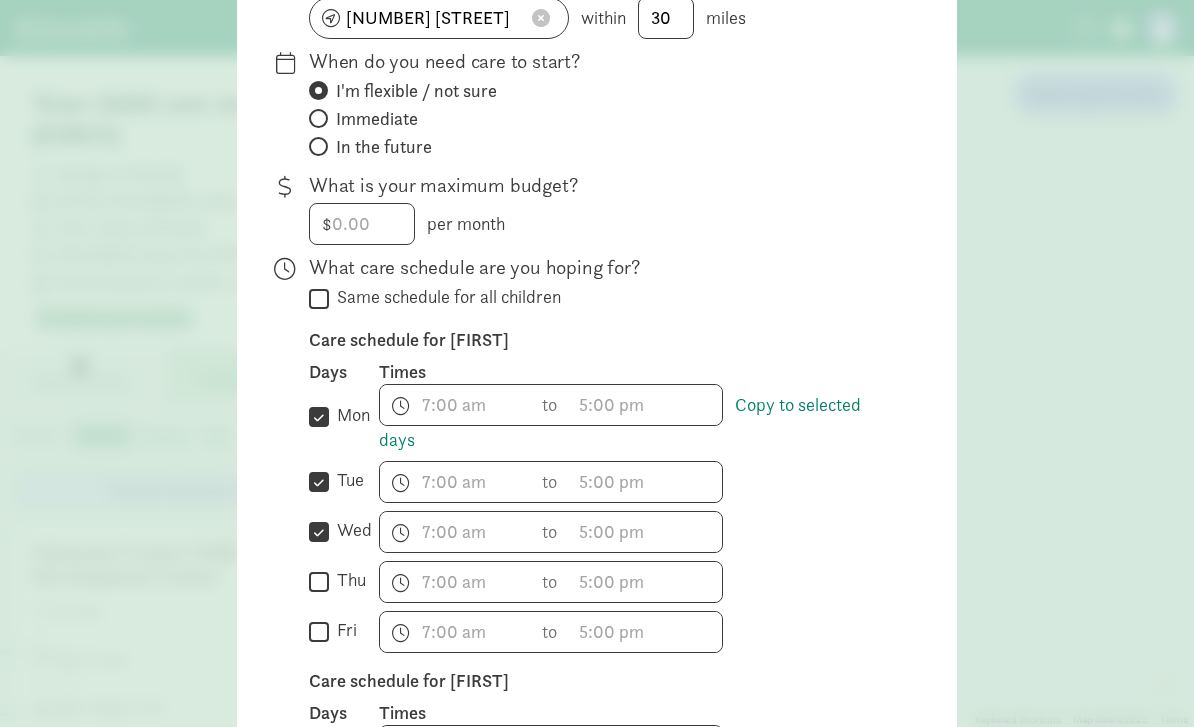 click on "thu" at bounding box center (319, 581) 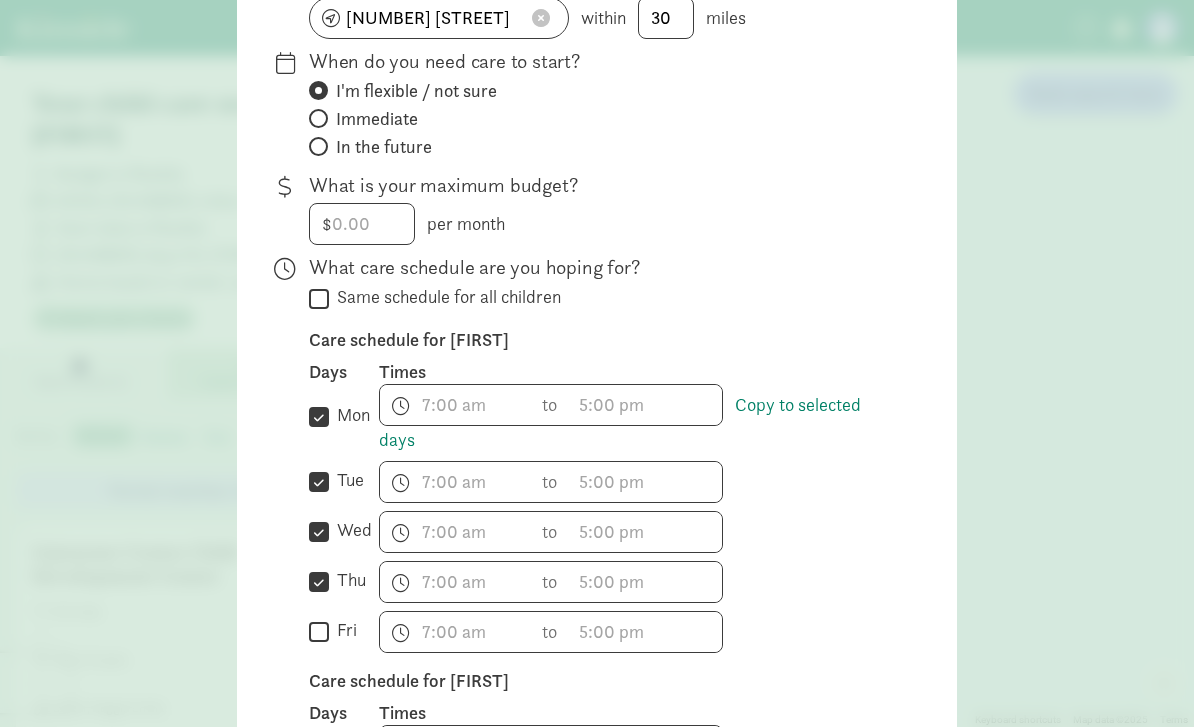 click on "fri" at bounding box center [319, 631] 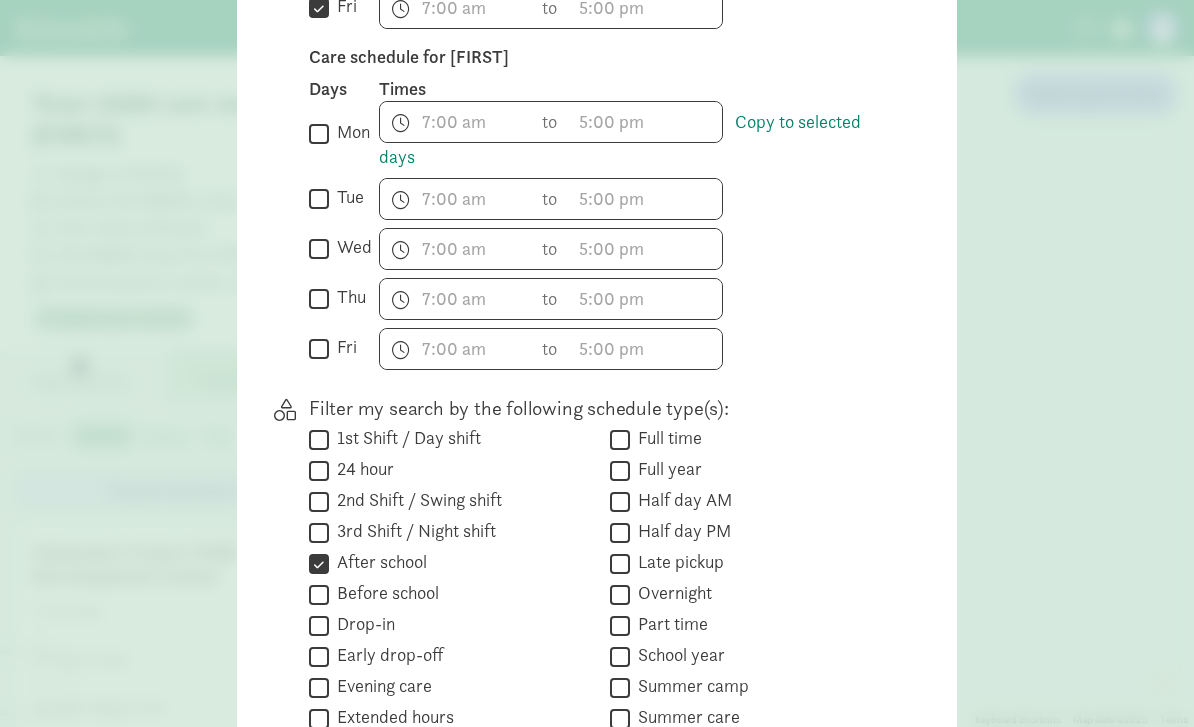 scroll, scrollTop: 923, scrollLeft: 0, axis: vertical 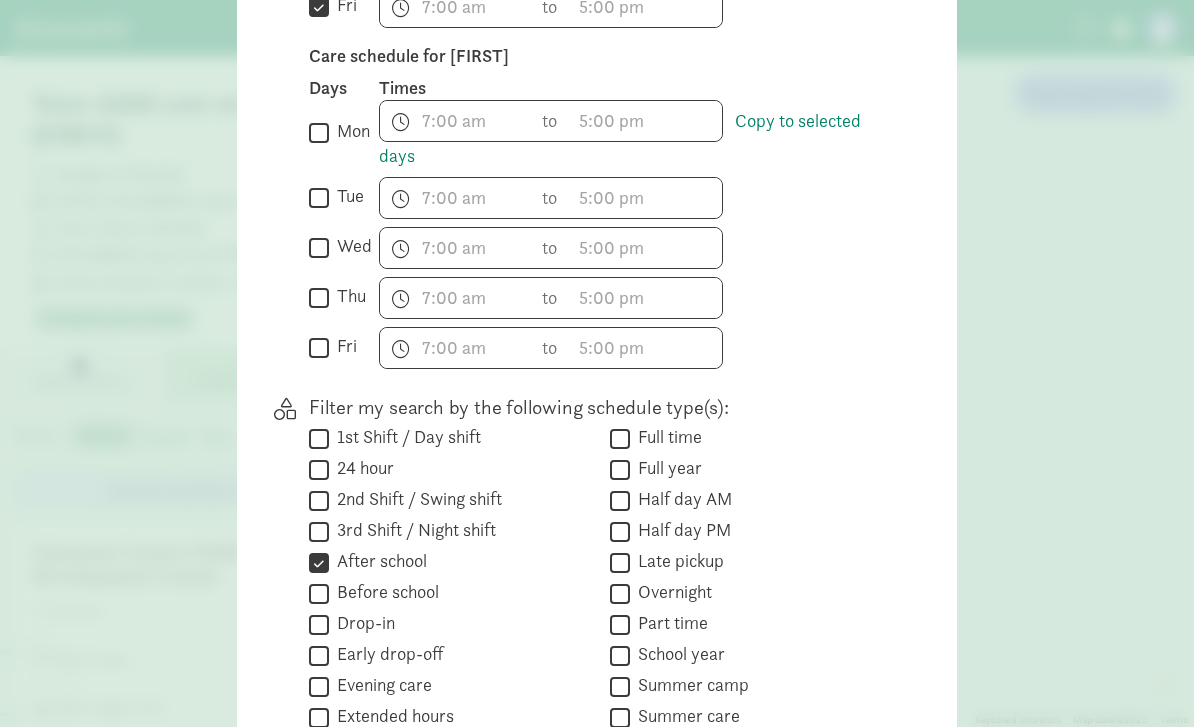 click on "mon" at bounding box center (319, 132) 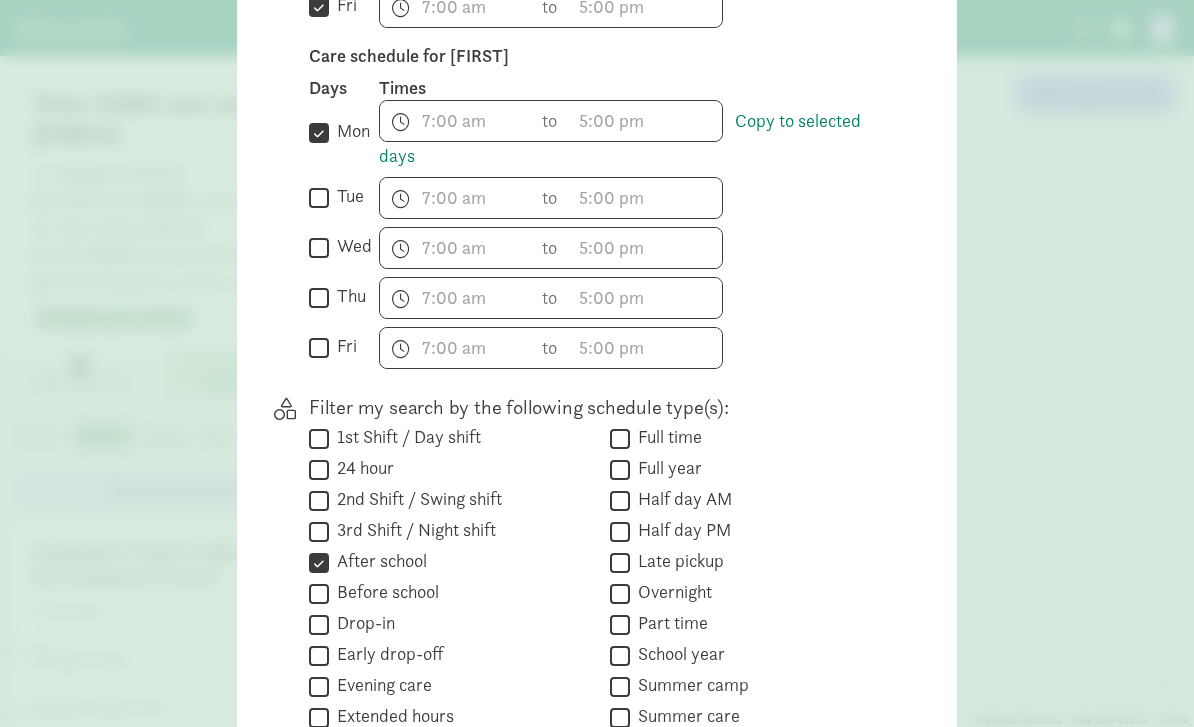 click on "tue" at bounding box center (319, 197) 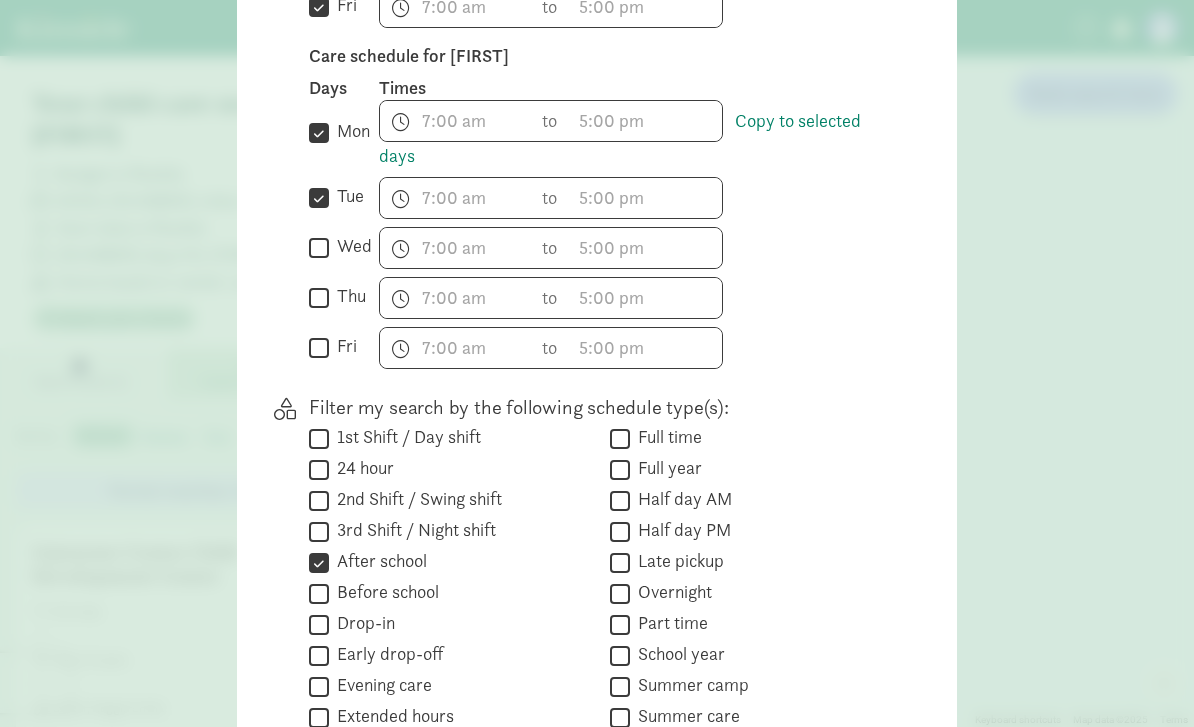 click on "wed" at bounding box center [319, 247] 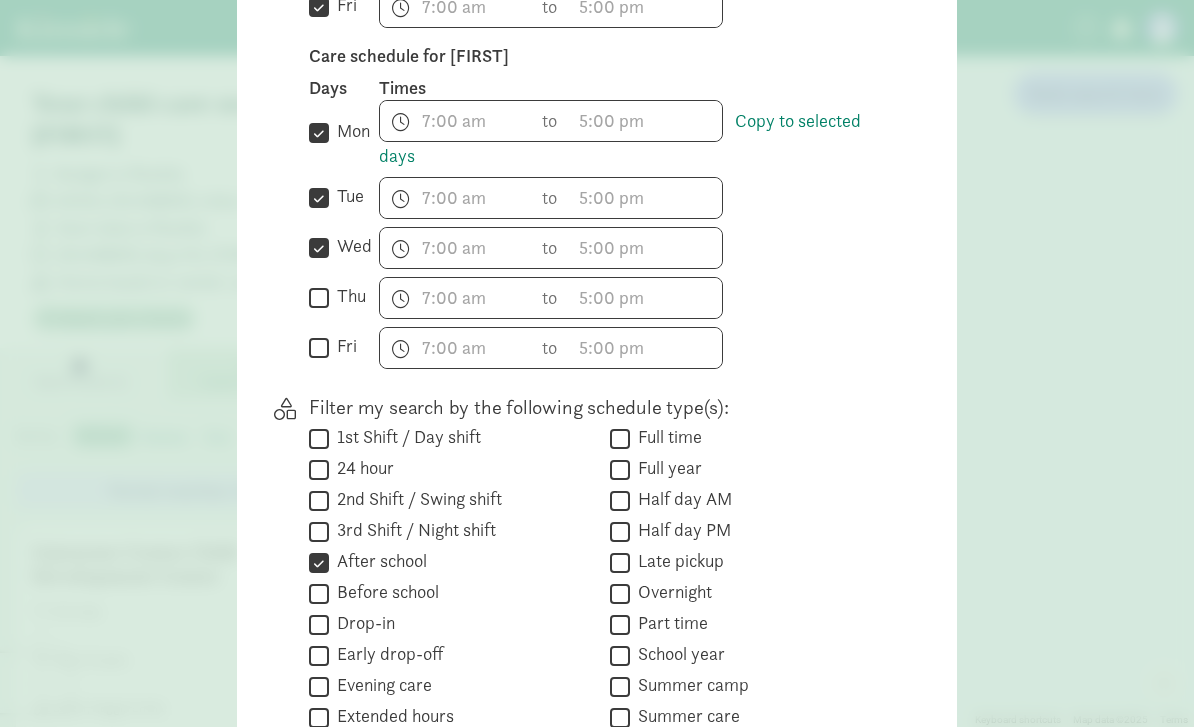 click on "thu" at bounding box center (319, 297) 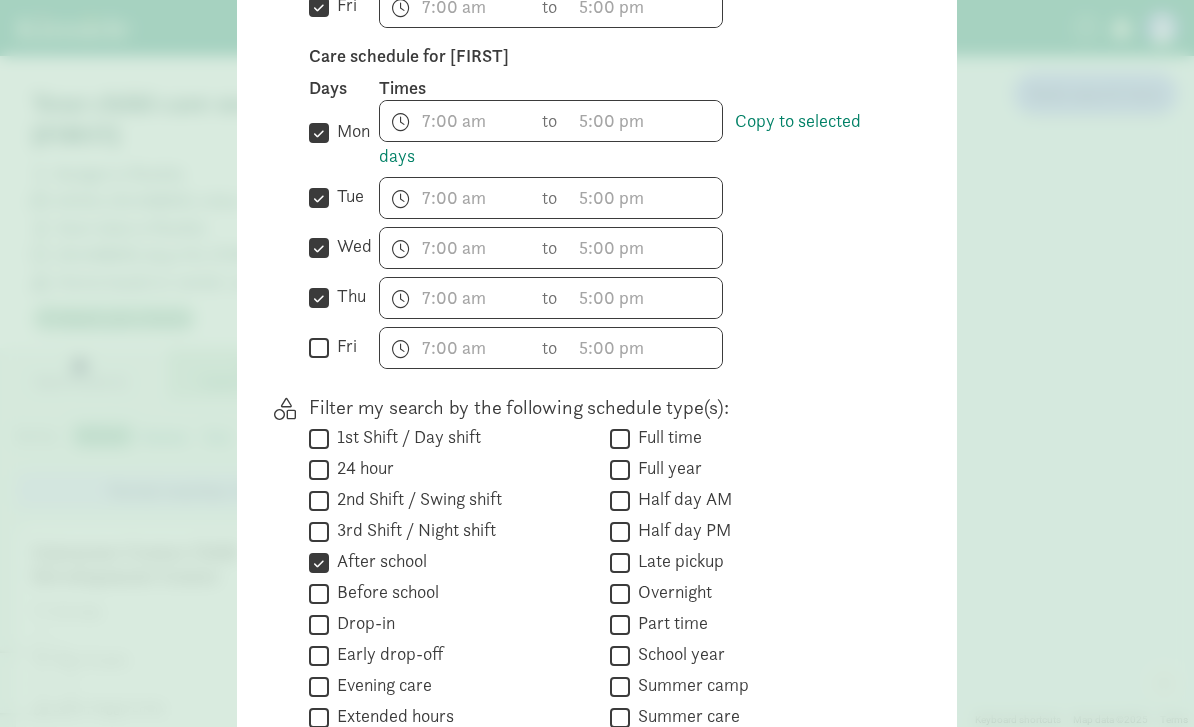 click on "fri" at bounding box center (319, 347) 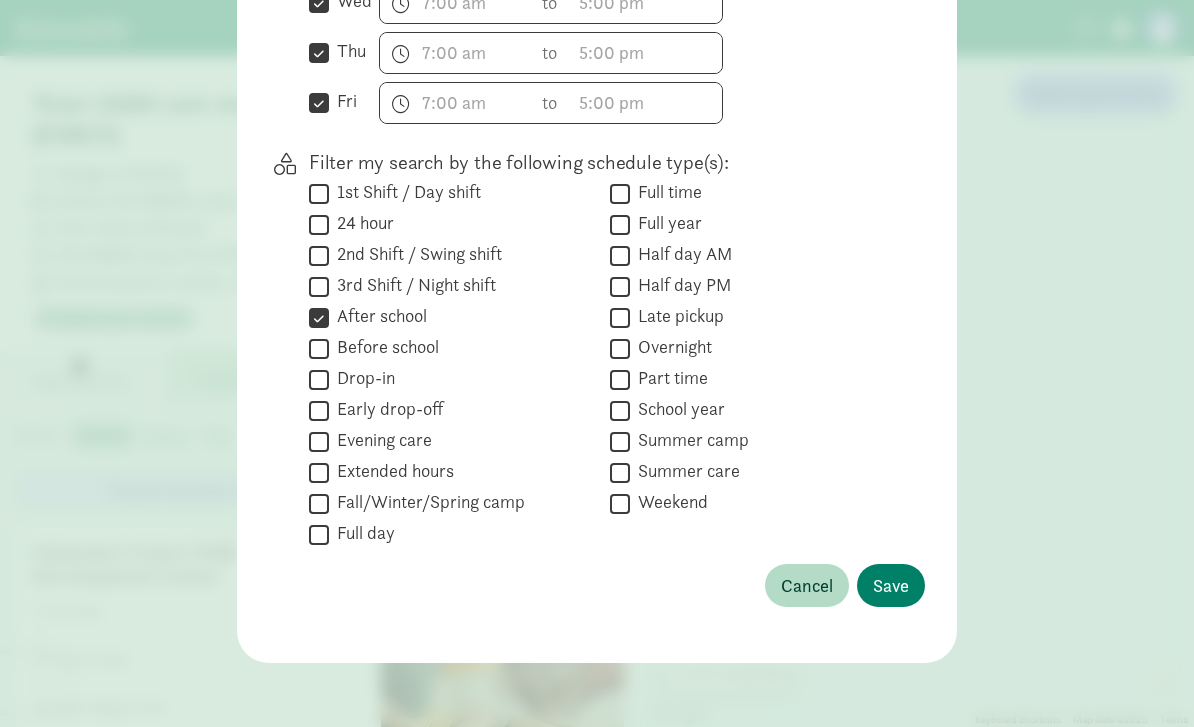 scroll, scrollTop: 1168, scrollLeft: 0, axis: vertical 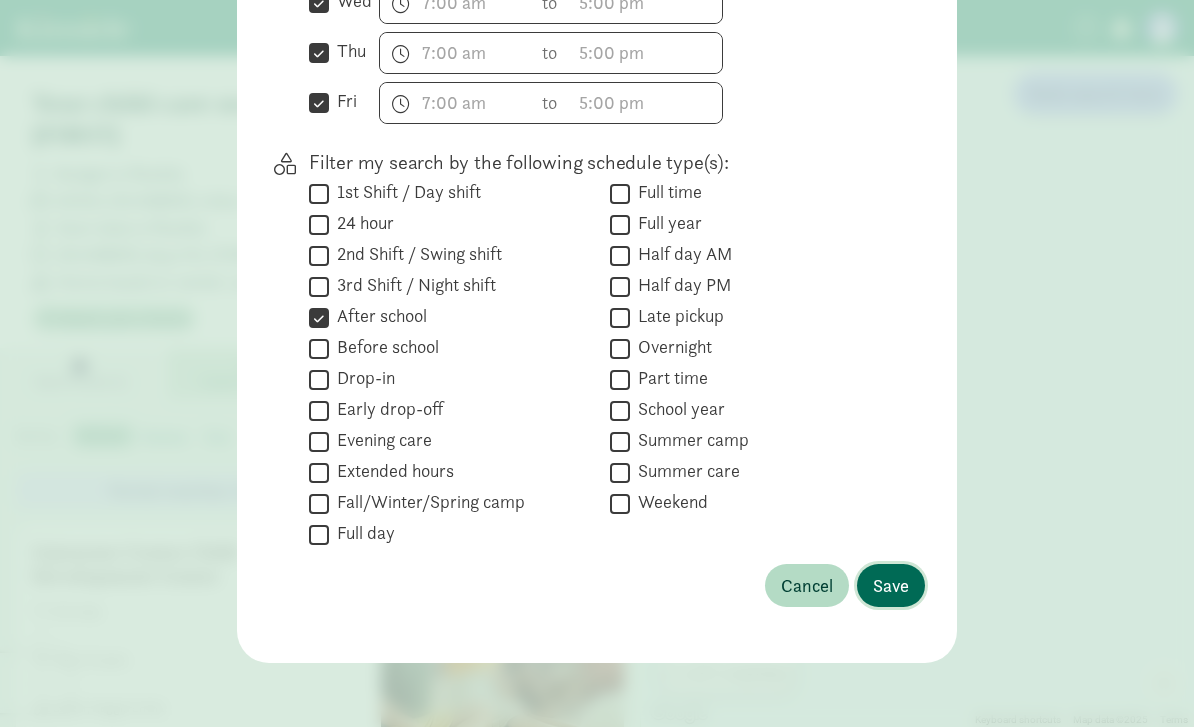 click on "Save" at bounding box center (891, 585) 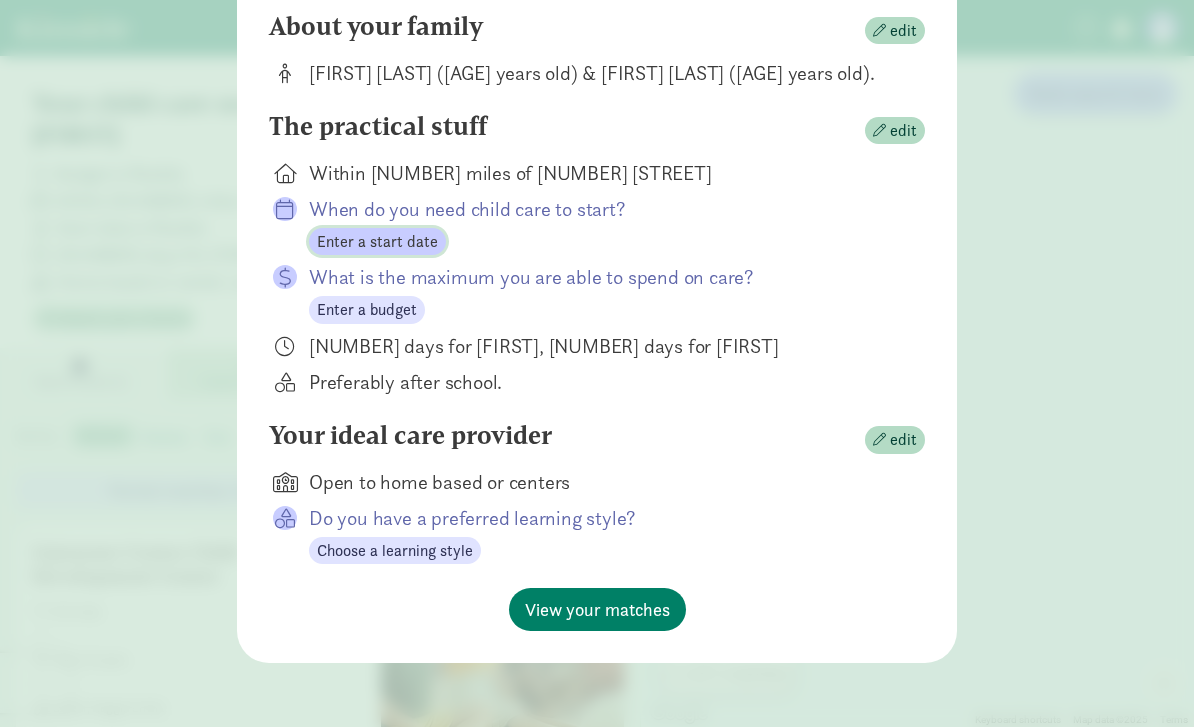 click on "Enter a start date" at bounding box center (377, 242) 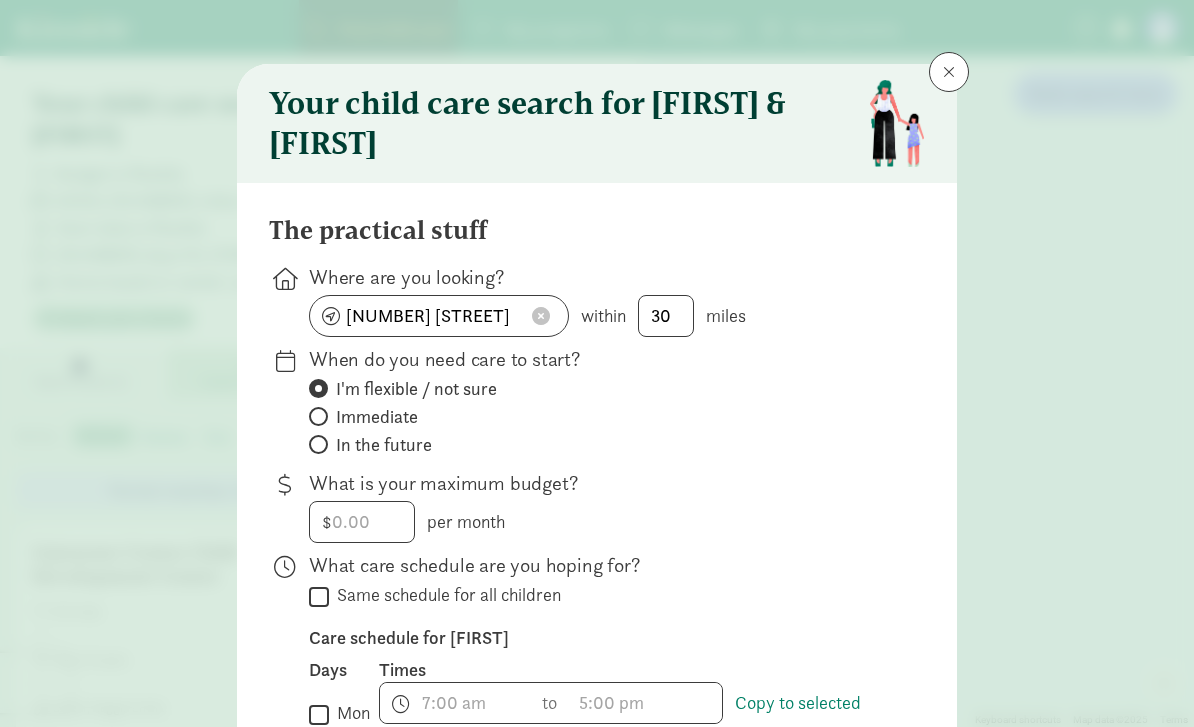 scroll, scrollTop: 0, scrollLeft: 0, axis: both 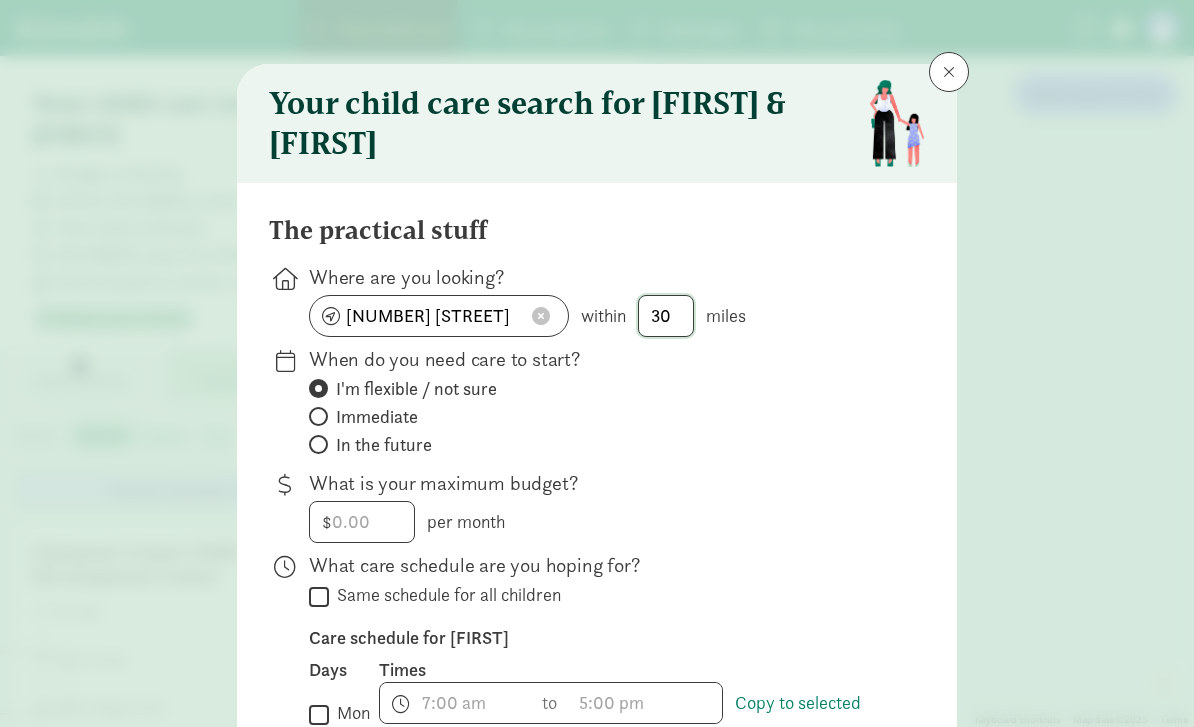 click on "30" 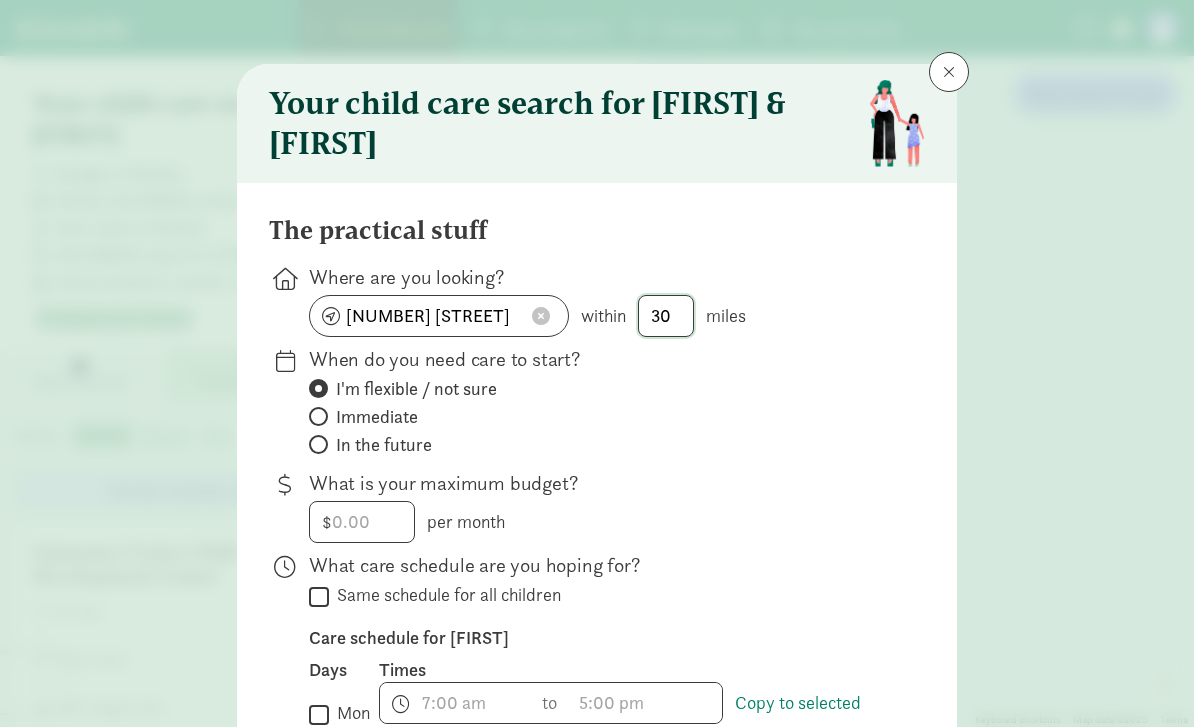 click on "30" 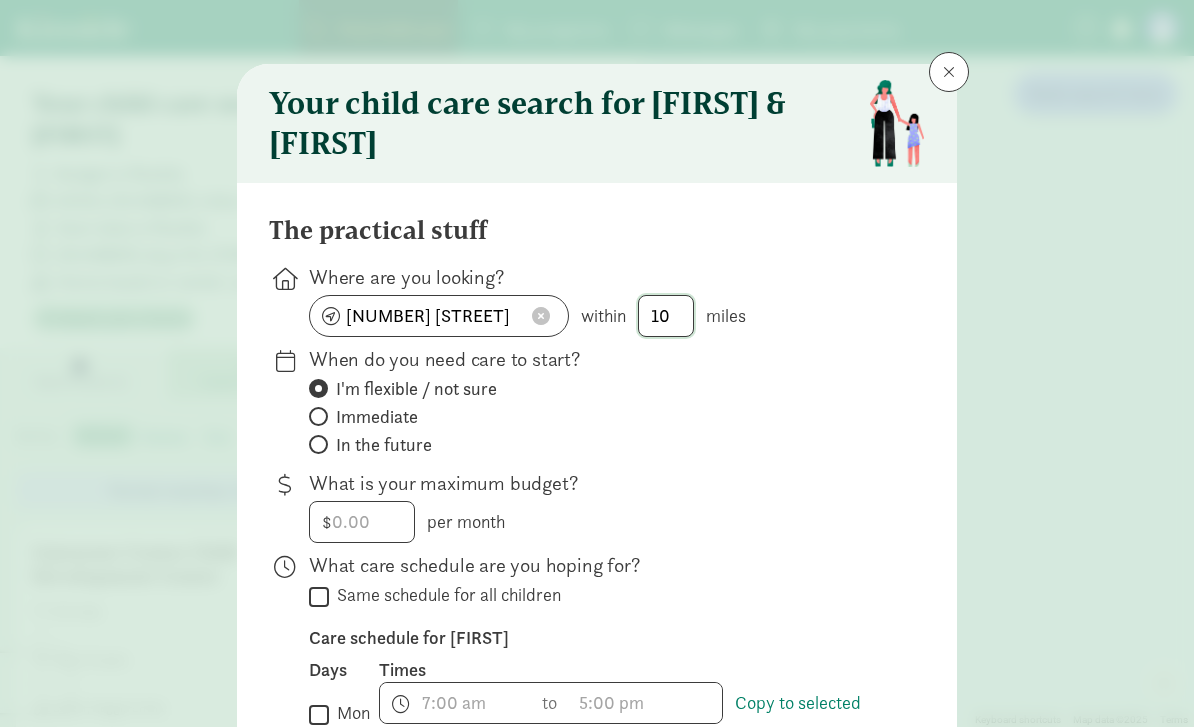 type on "10" 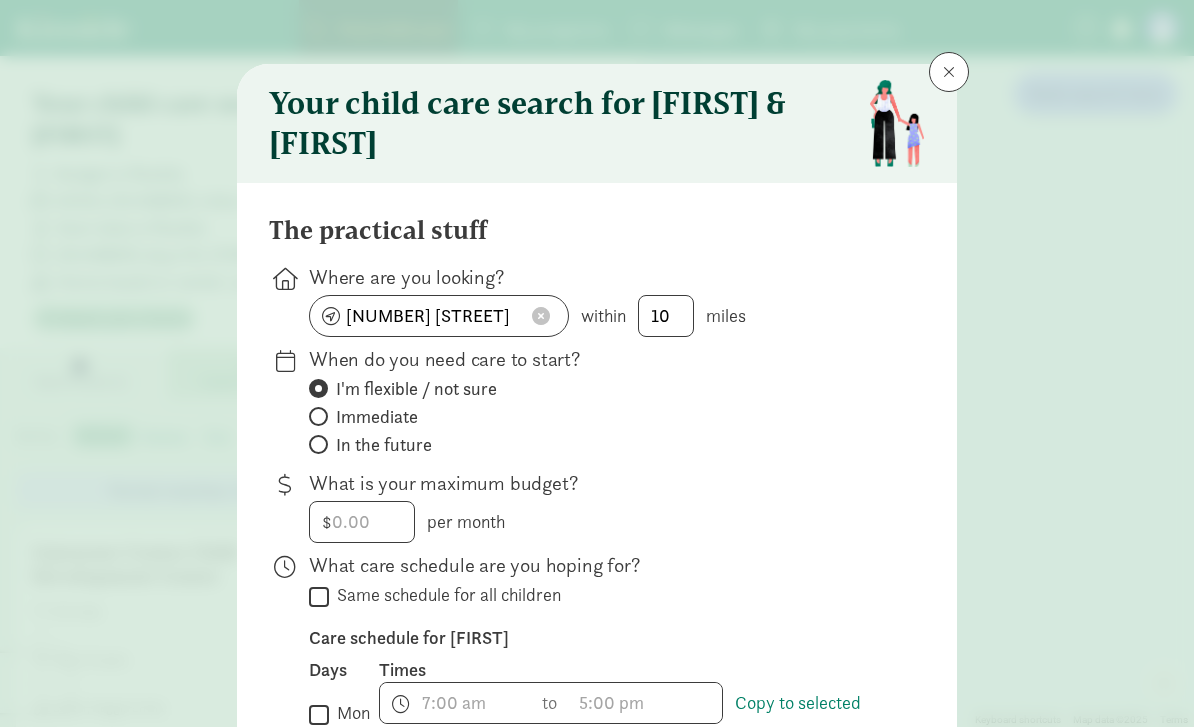 click on "Immediate" 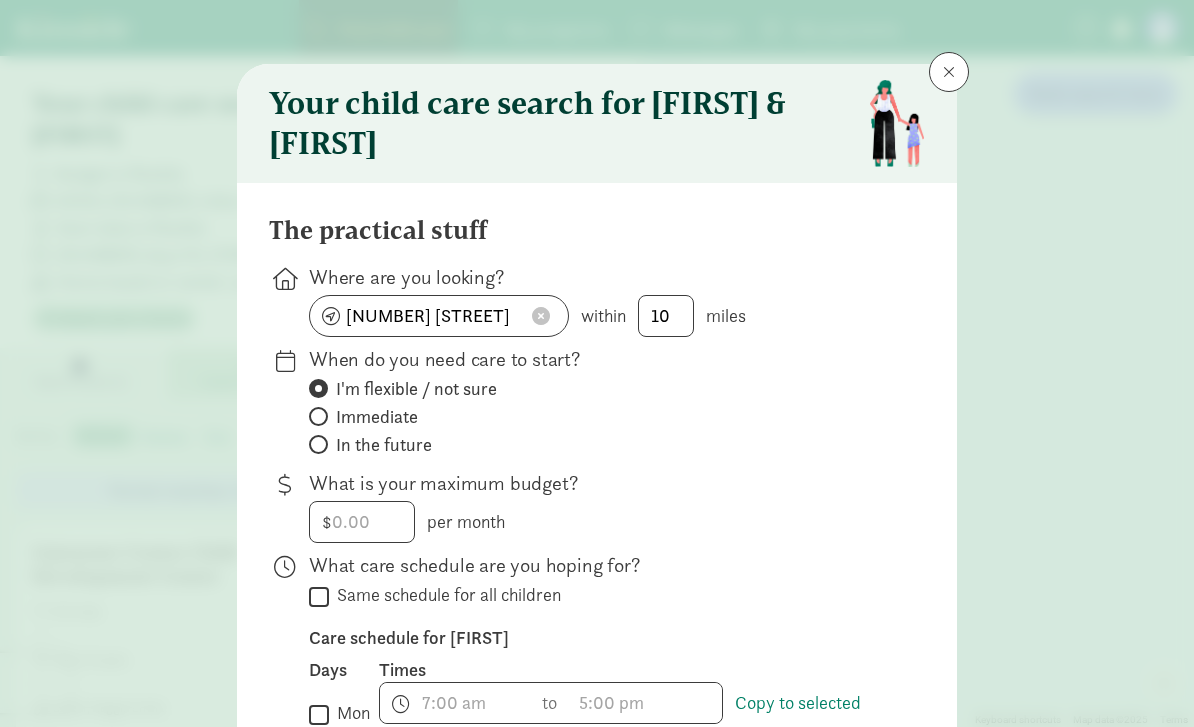 click on "Immediate" at bounding box center [315, 416] 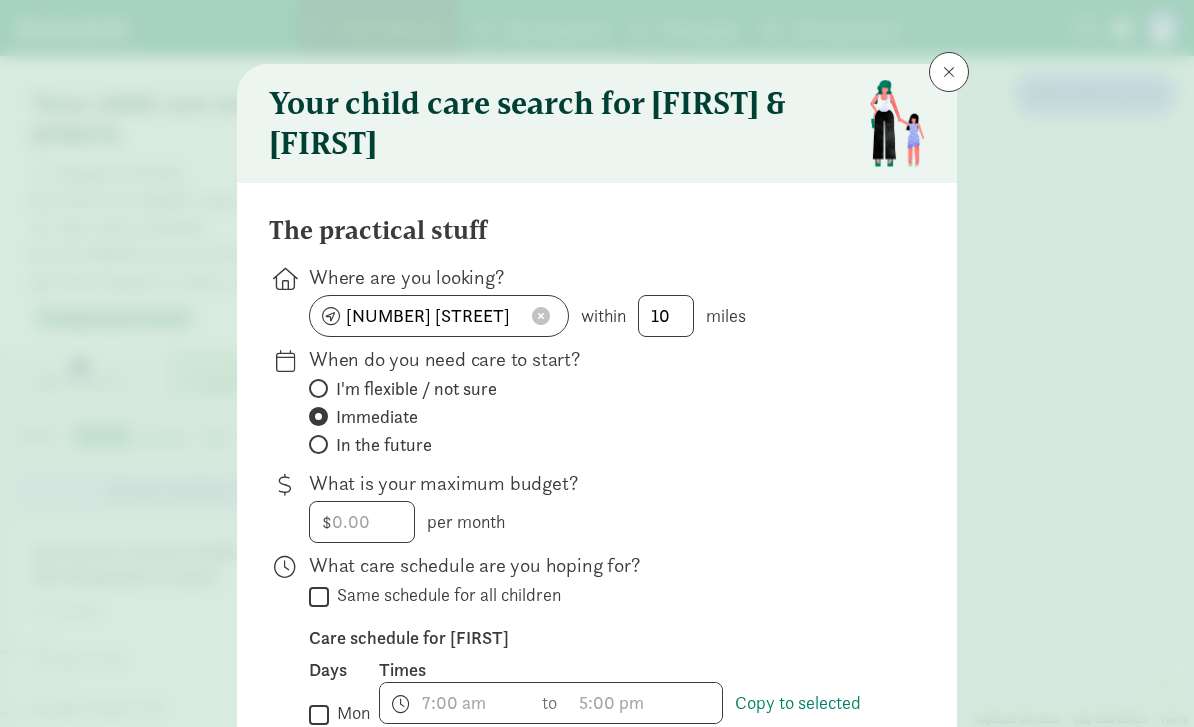 click on "I'm flexible / not sure" at bounding box center [416, 389] 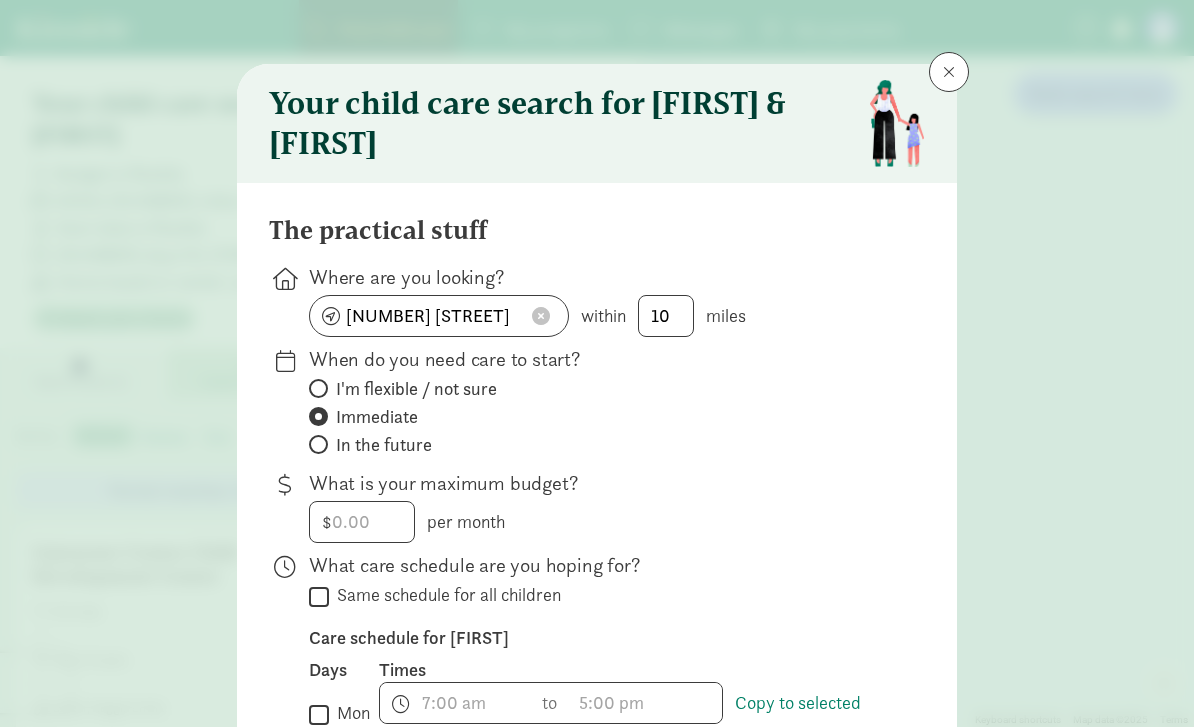 click on "I'm flexible / not sure" at bounding box center [315, 388] 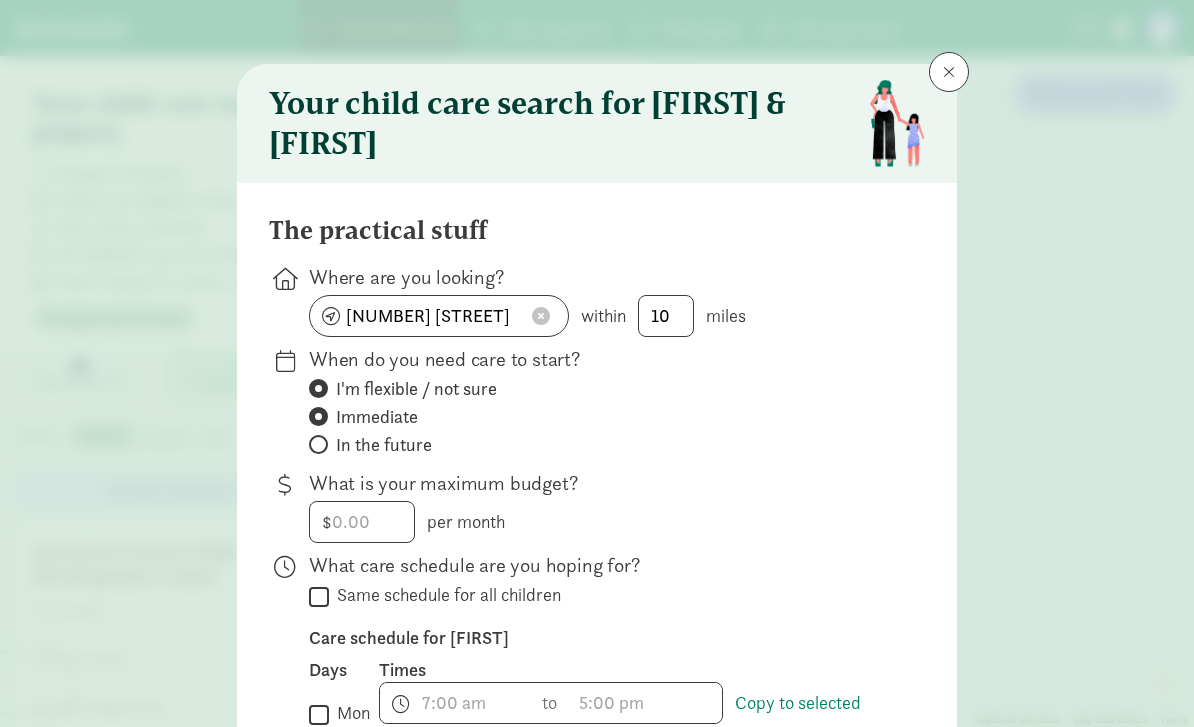 radio on "false" 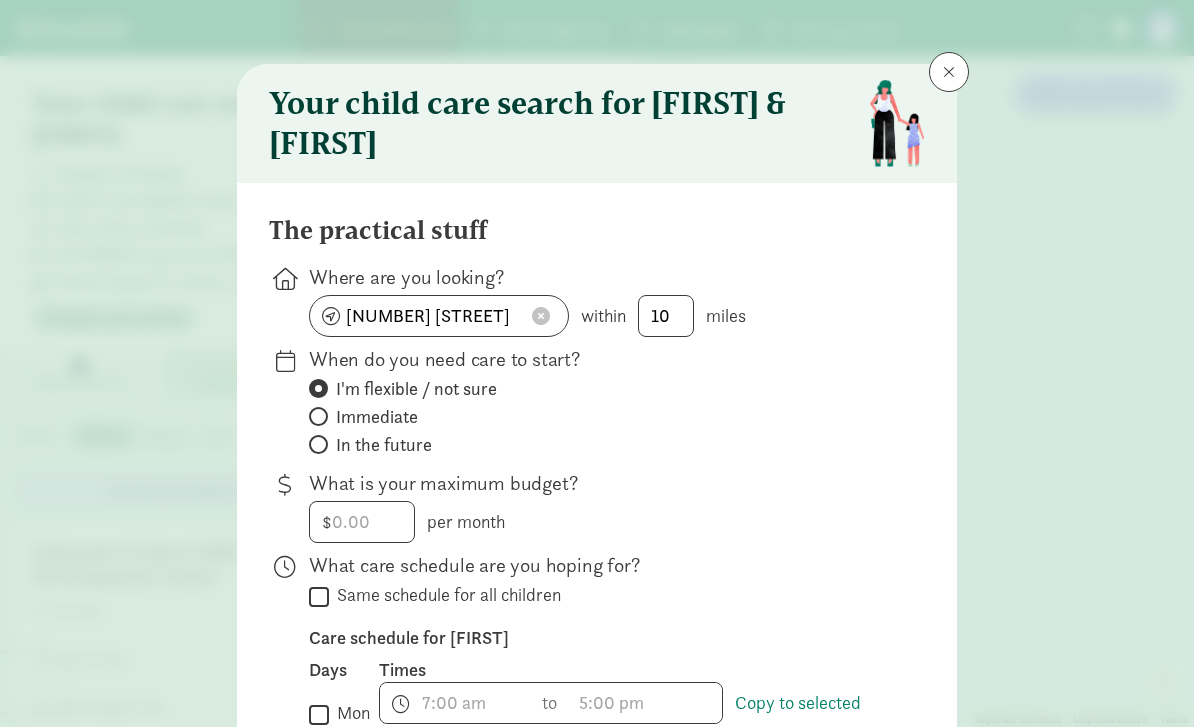 scroll, scrollTop: 42, scrollLeft: 0, axis: vertical 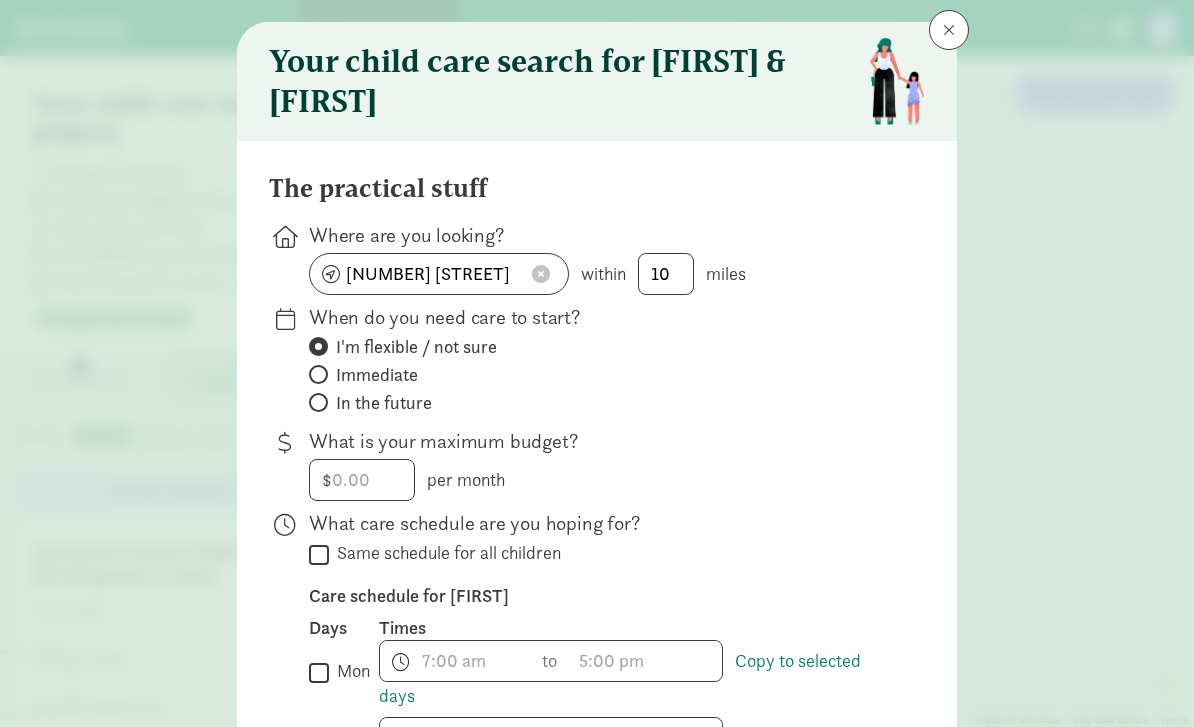 click on "Same schedule for all children" at bounding box center (445, 553) 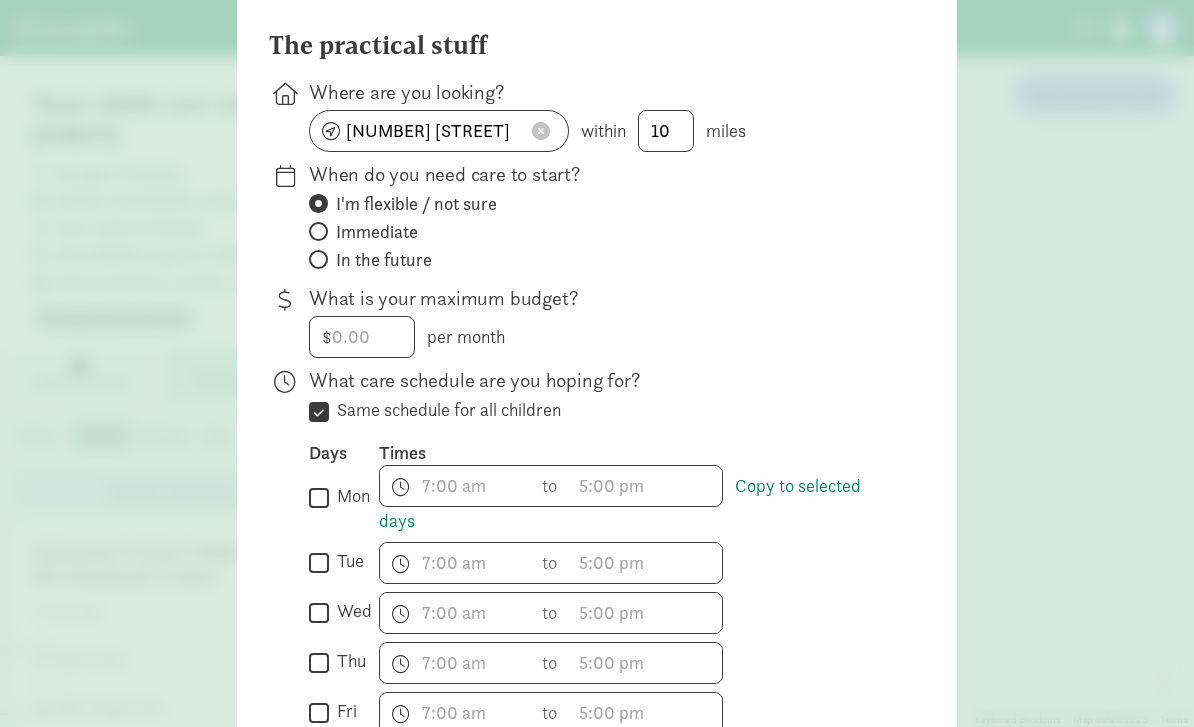 scroll, scrollTop: 233, scrollLeft: 0, axis: vertical 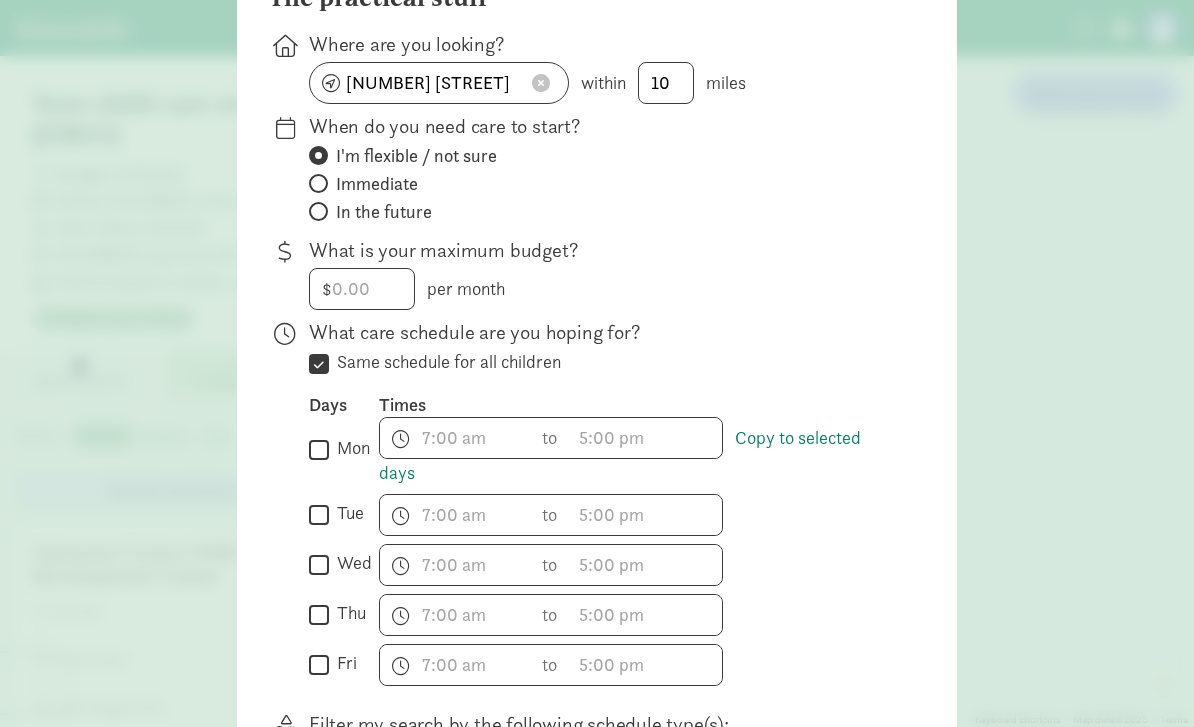 click on "mon" at bounding box center (319, 449) 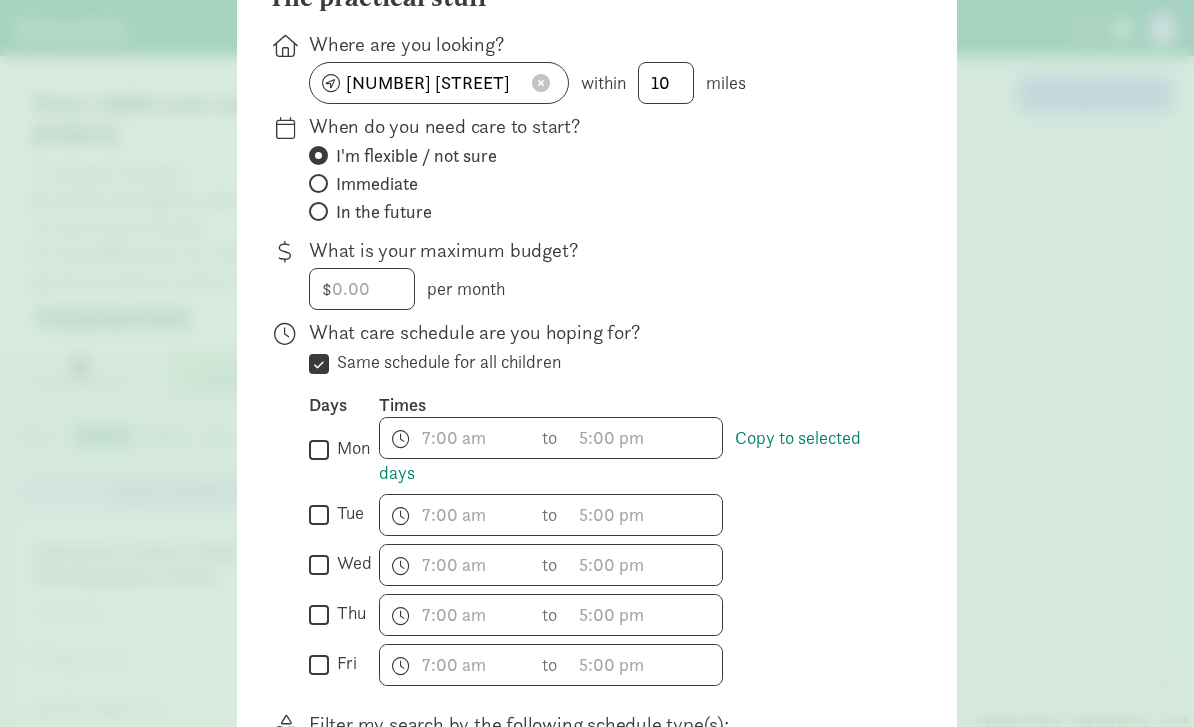 checkbox on "true" 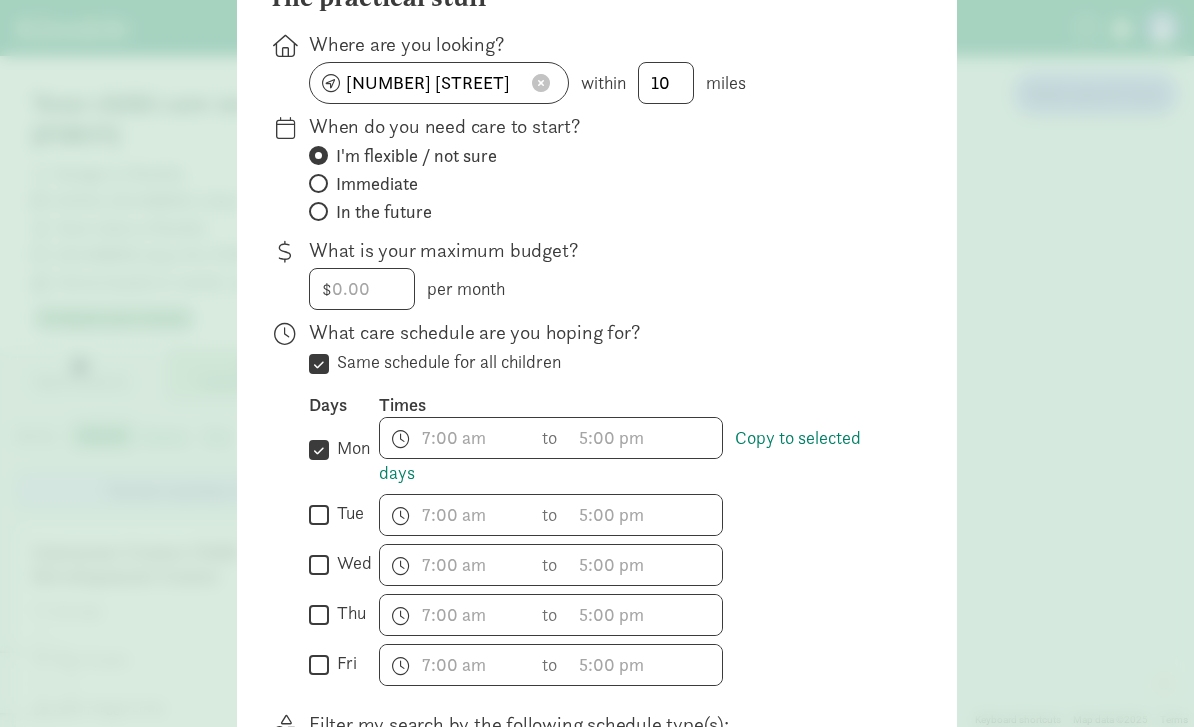 click on "tue" at bounding box center [346, 513] 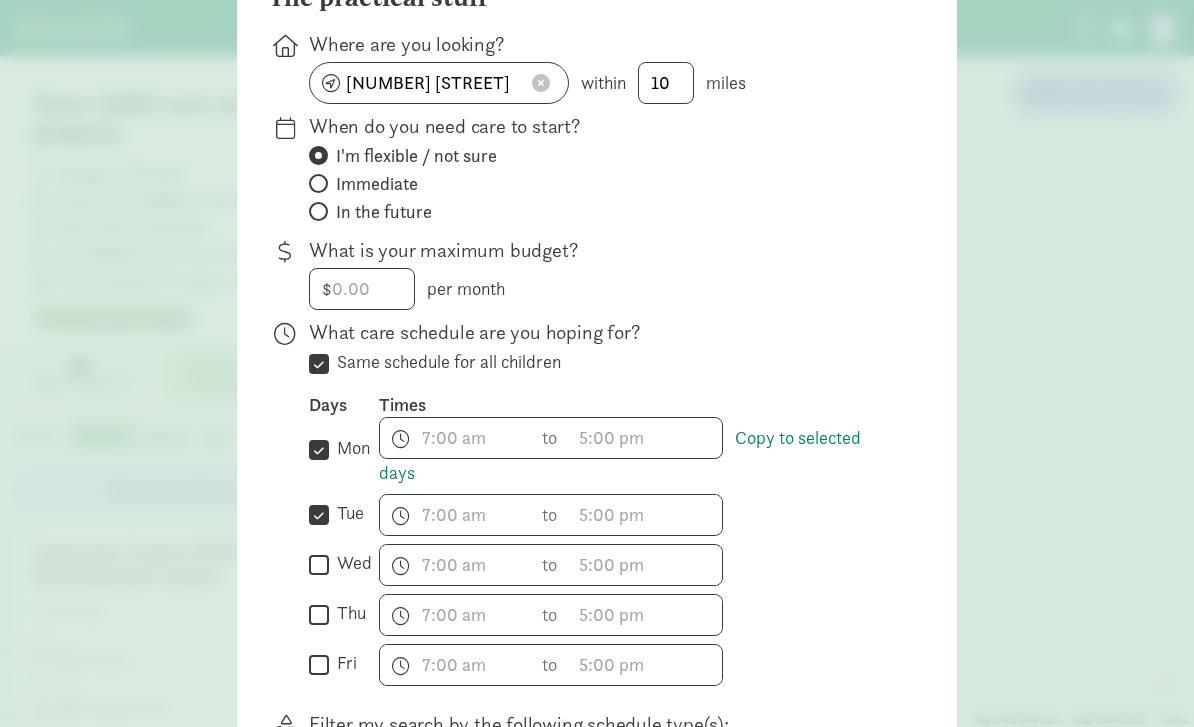 click on "   wed" at bounding box center [344, 565] 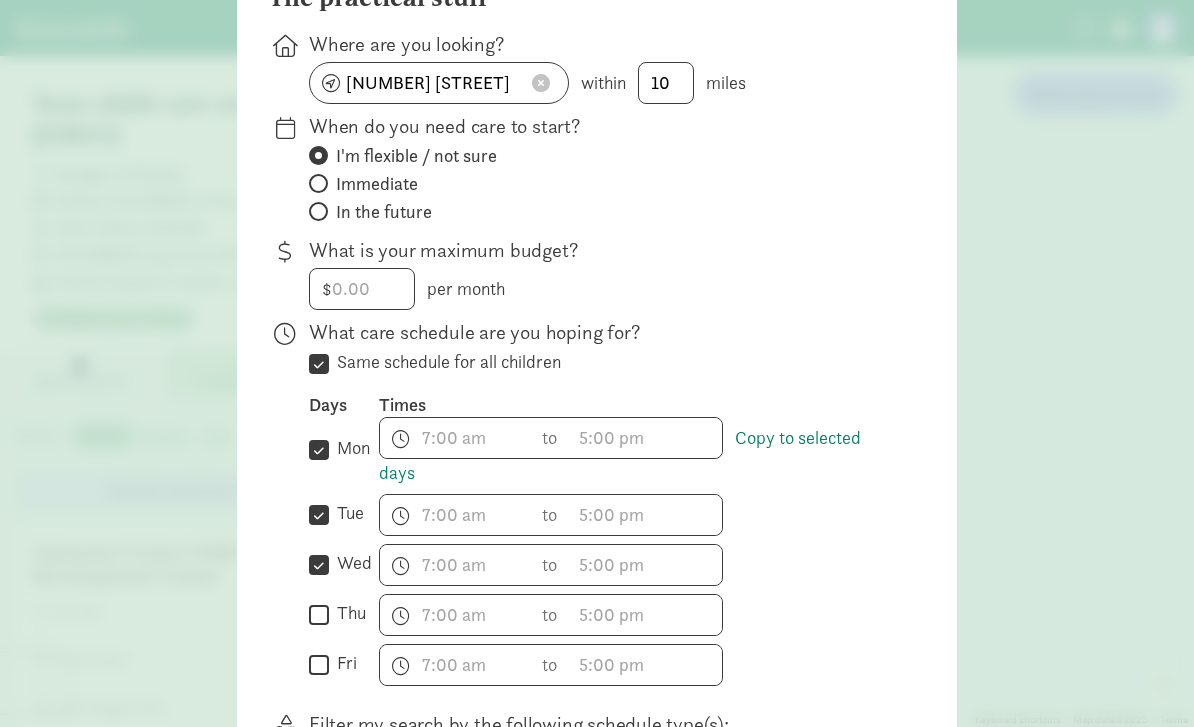 click on "thu" at bounding box center (319, 614) 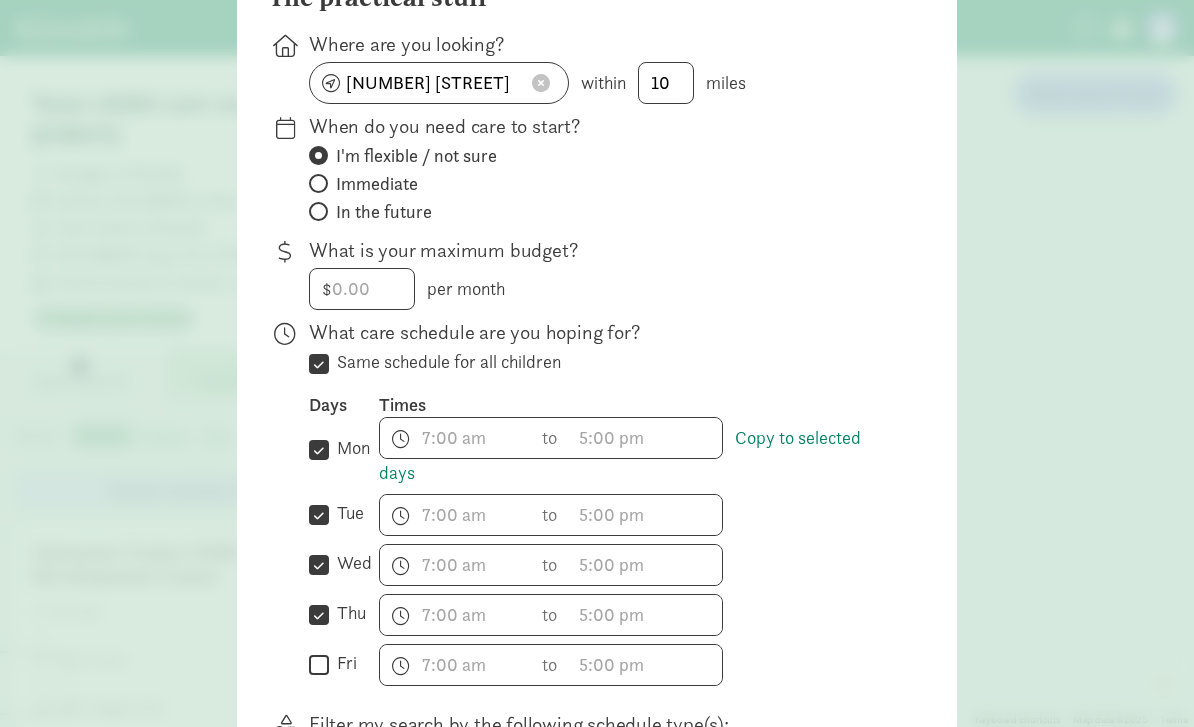click on "fri" at bounding box center (319, 664) 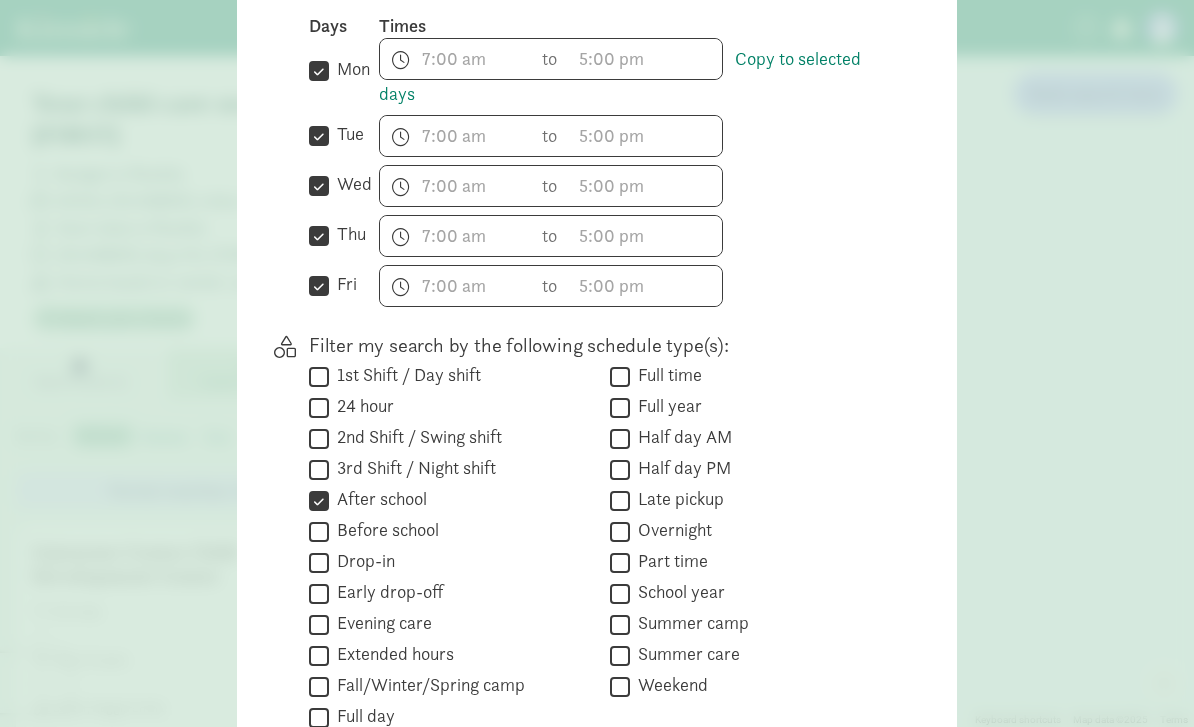 scroll, scrollTop: 689, scrollLeft: 0, axis: vertical 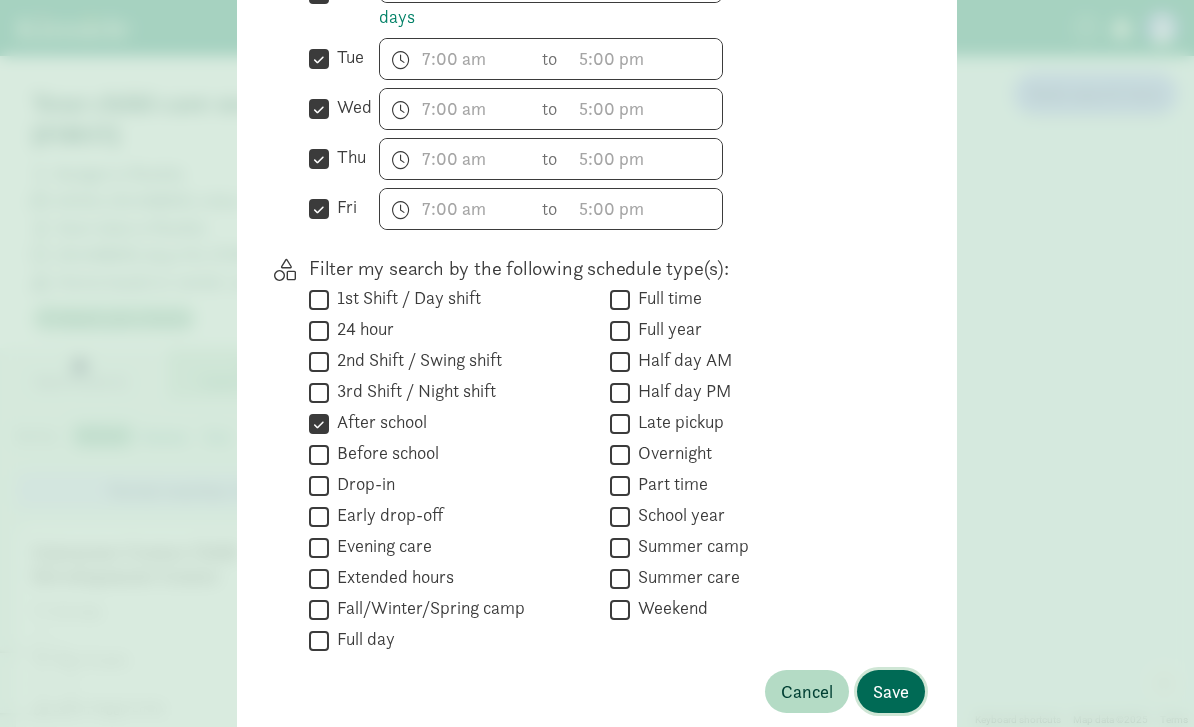 click on "Save" at bounding box center (891, 691) 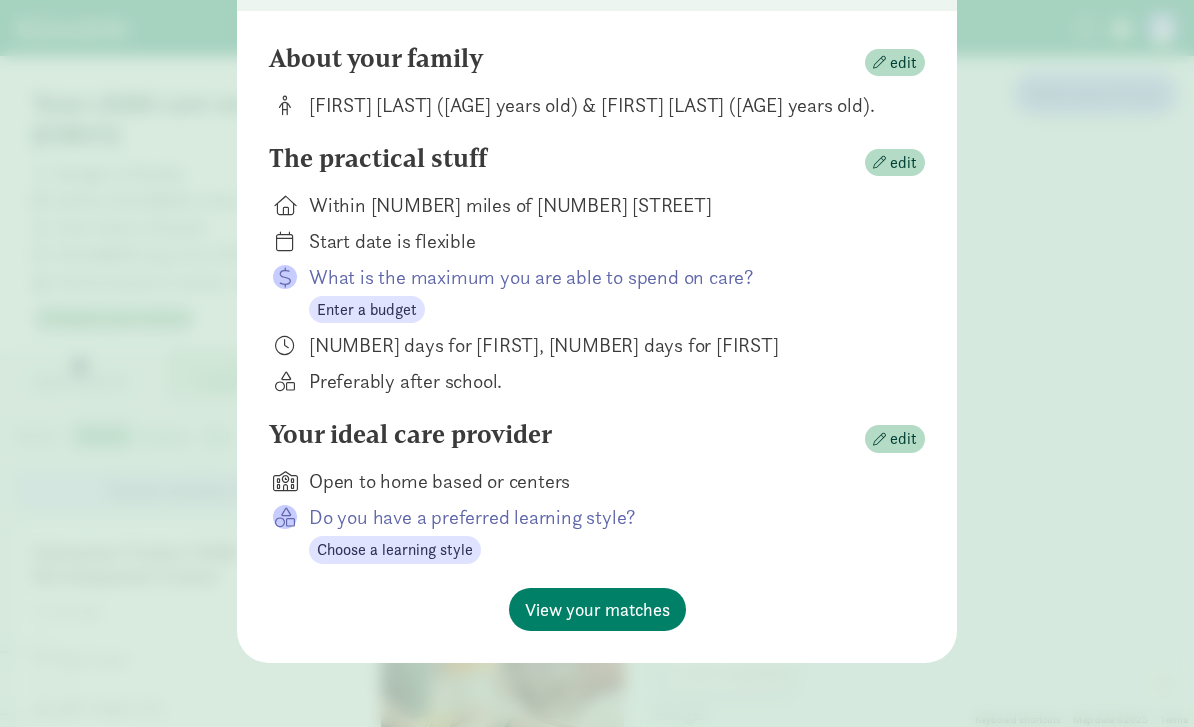 scroll, scrollTop: 196, scrollLeft: 0, axis: vertical 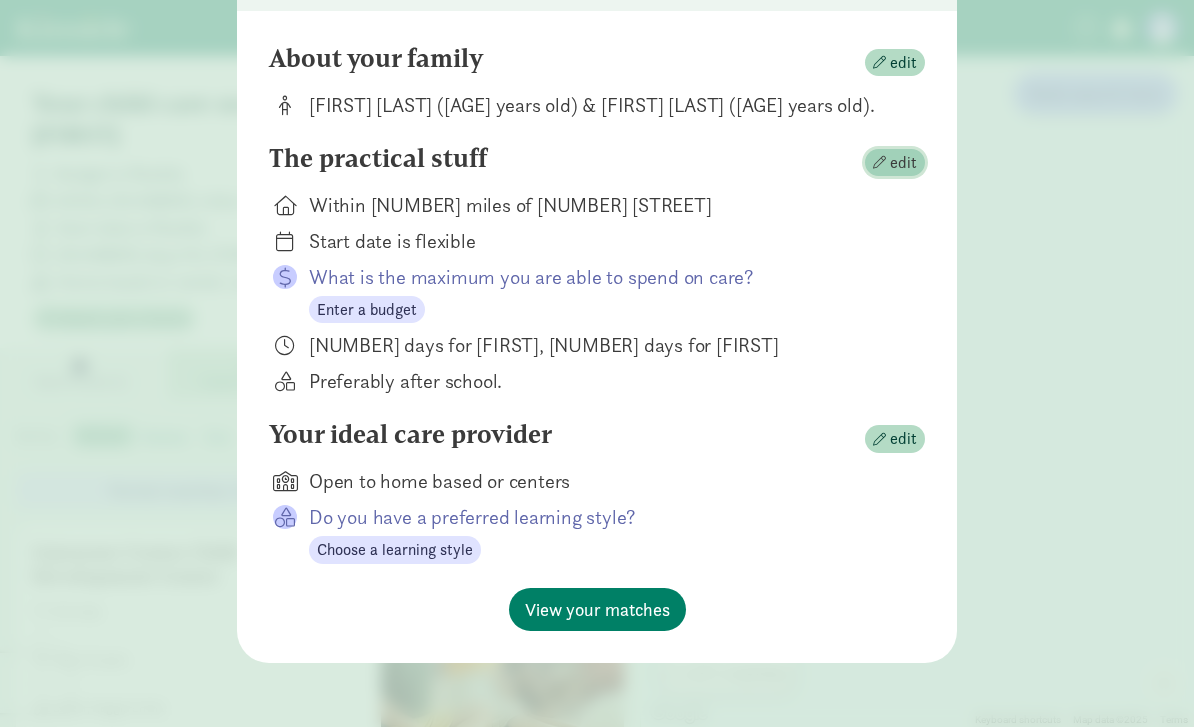 click on "edit" at bounding box center [903, 163] 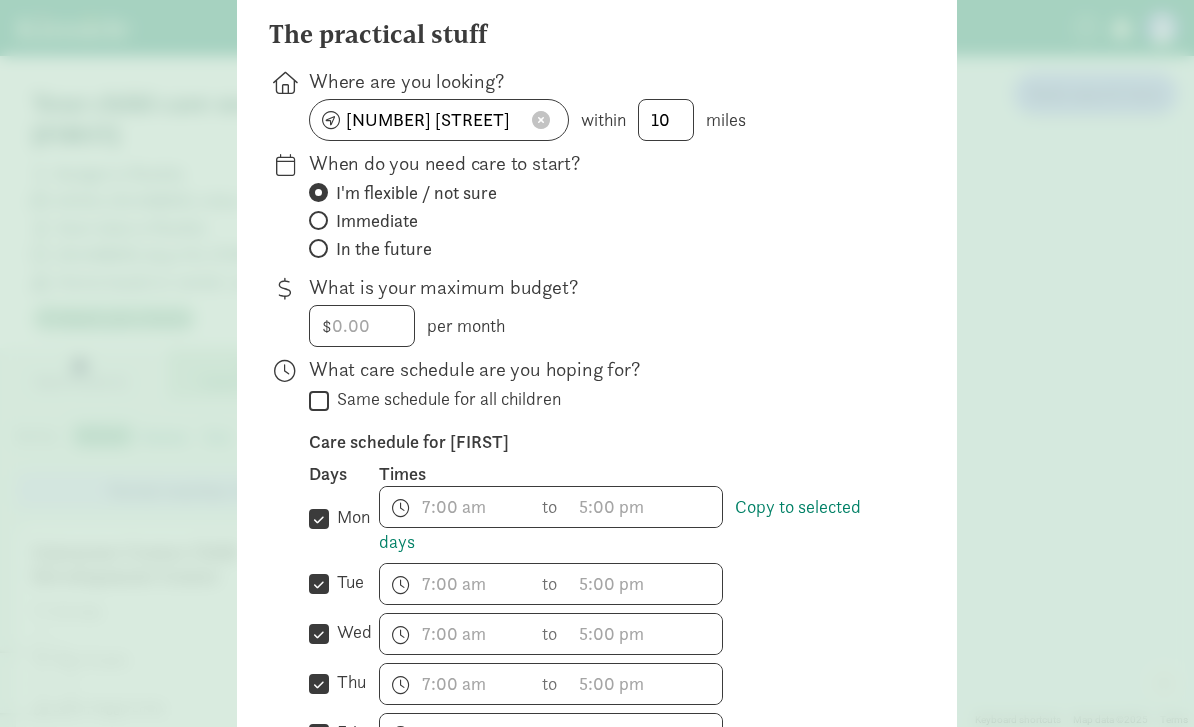 click on "
Same schedule for all children" 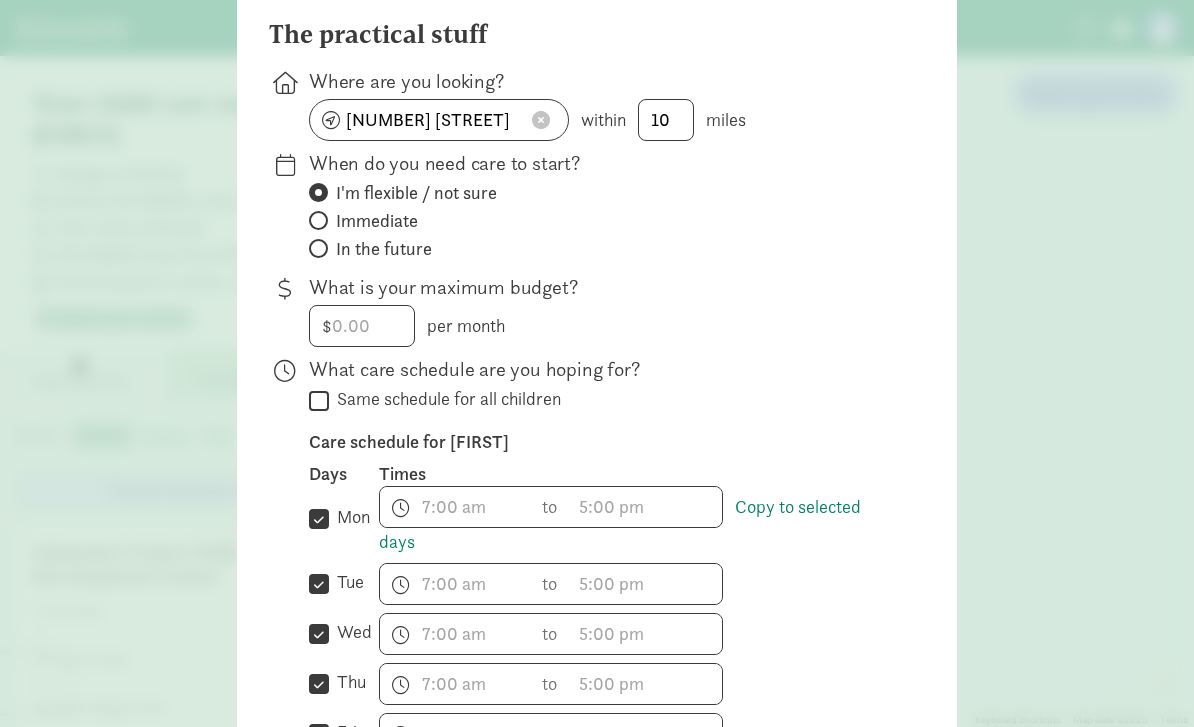 click on "Same schedule for all children" at bounding box center [445, 399] 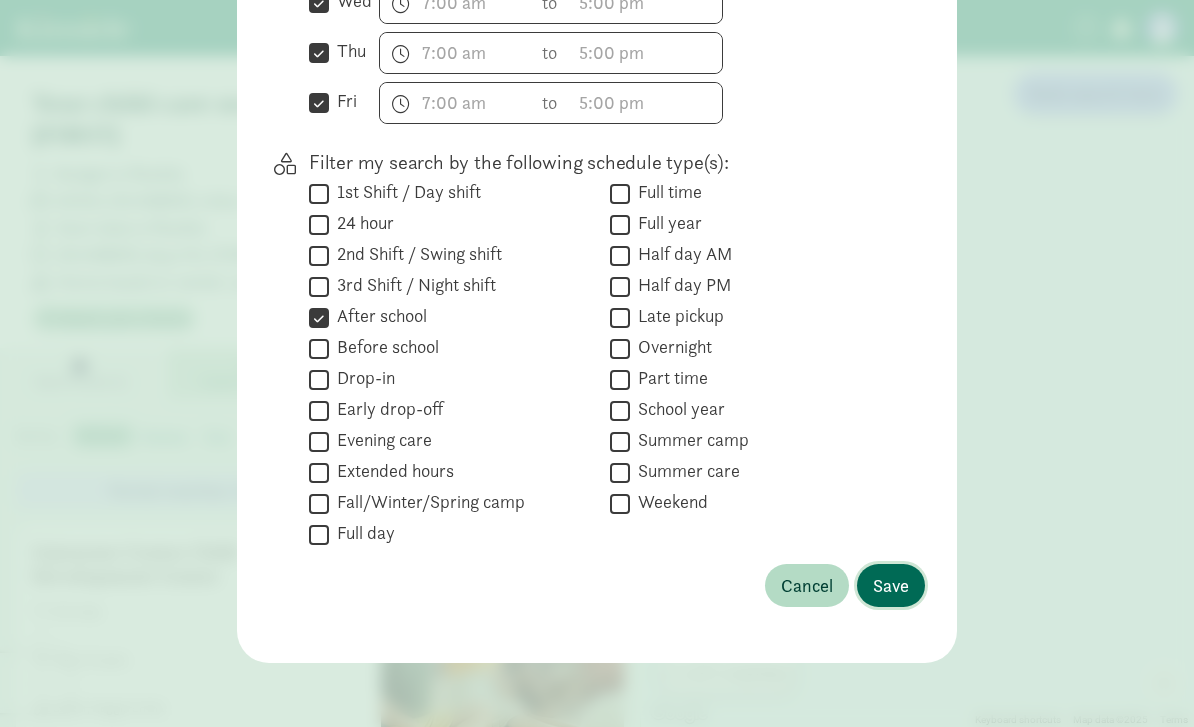 click on "Save" at bounding box center (891, 585) 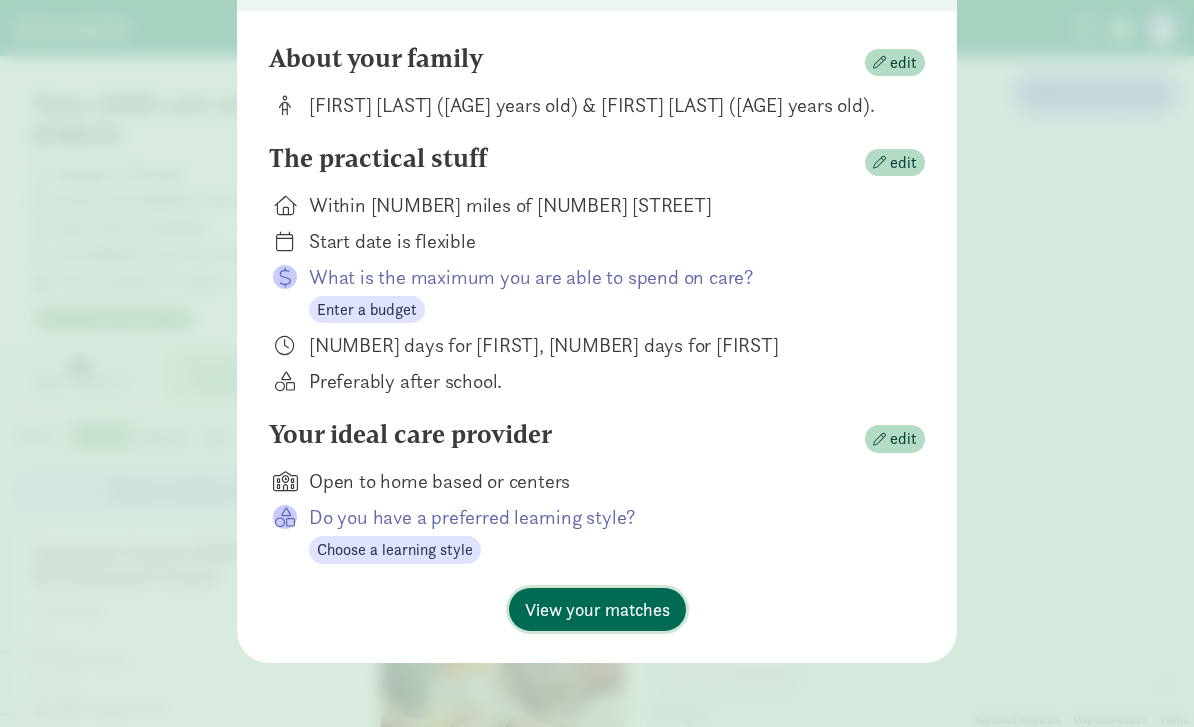 click on "View your matches" at bounding box center [597, 609] 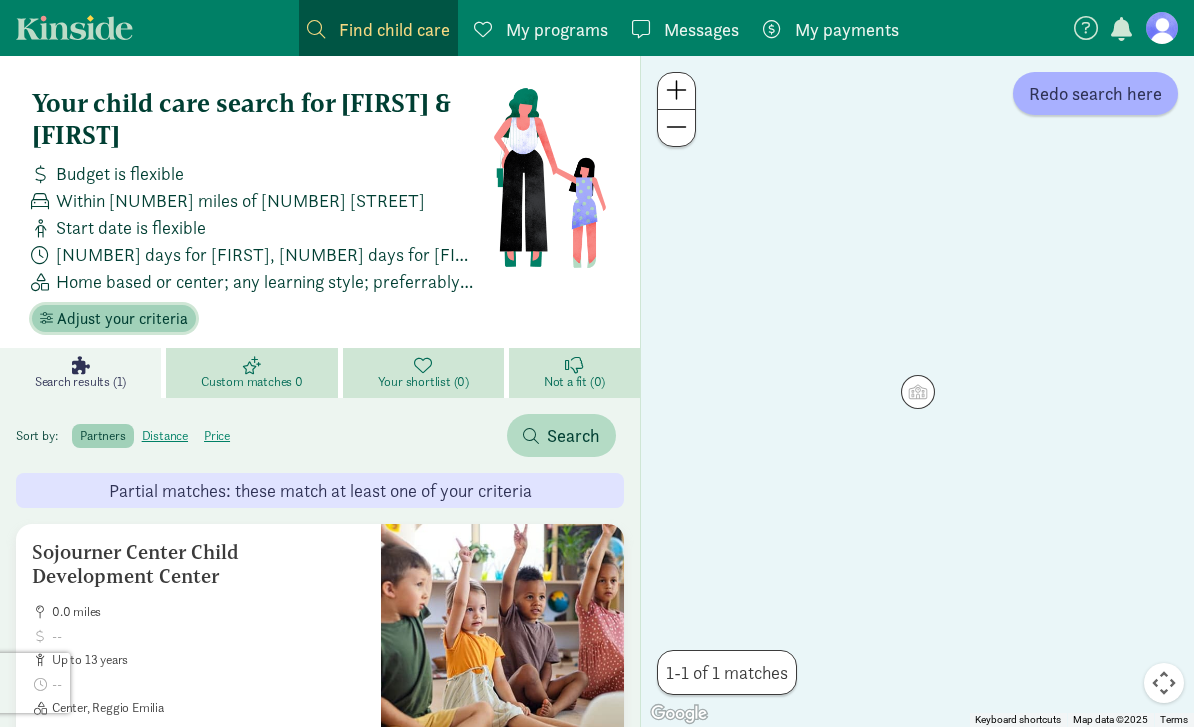 click on "Adjust your criteria" at bounding box center (122, 319) 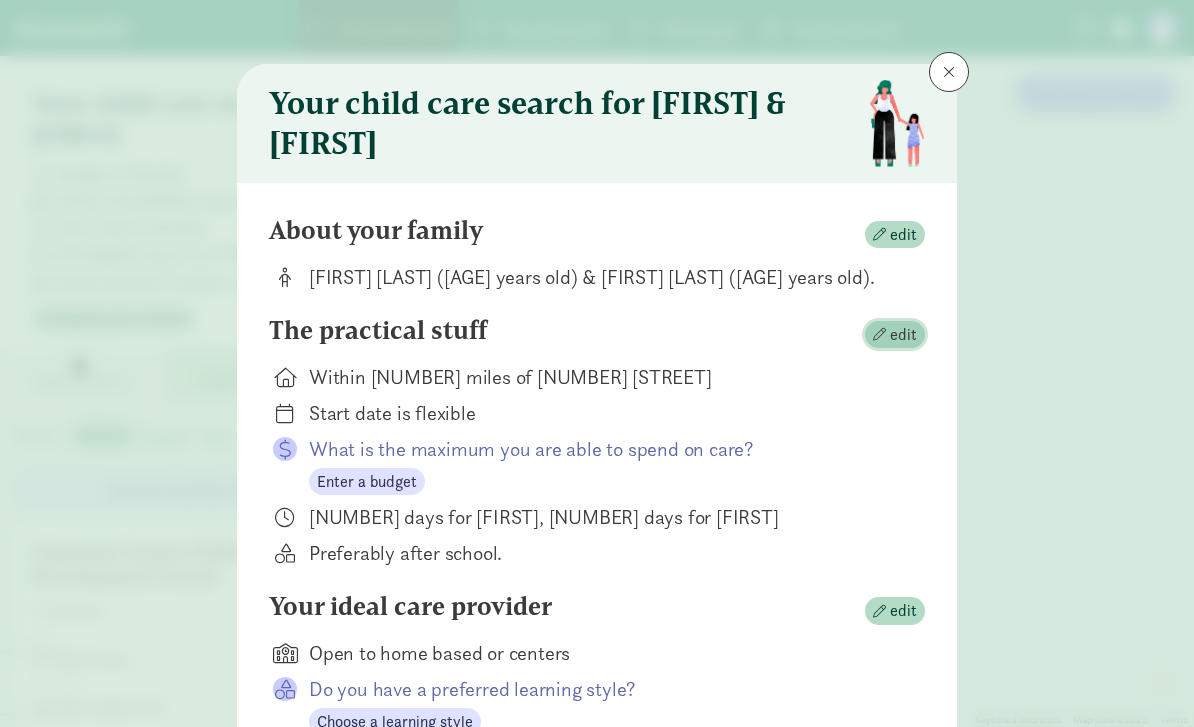 click on "edit" at bounding box center [895, 335] 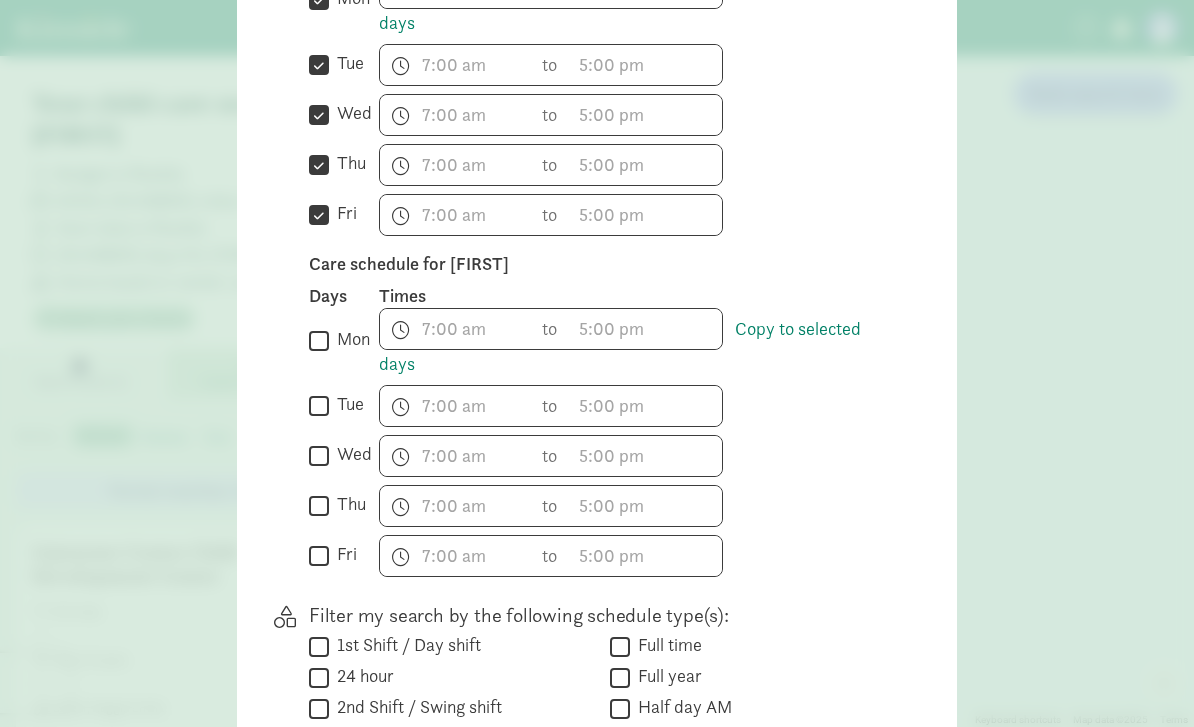 scroll, scrollTop: 736, scrollLeft: 0, axis: vertical 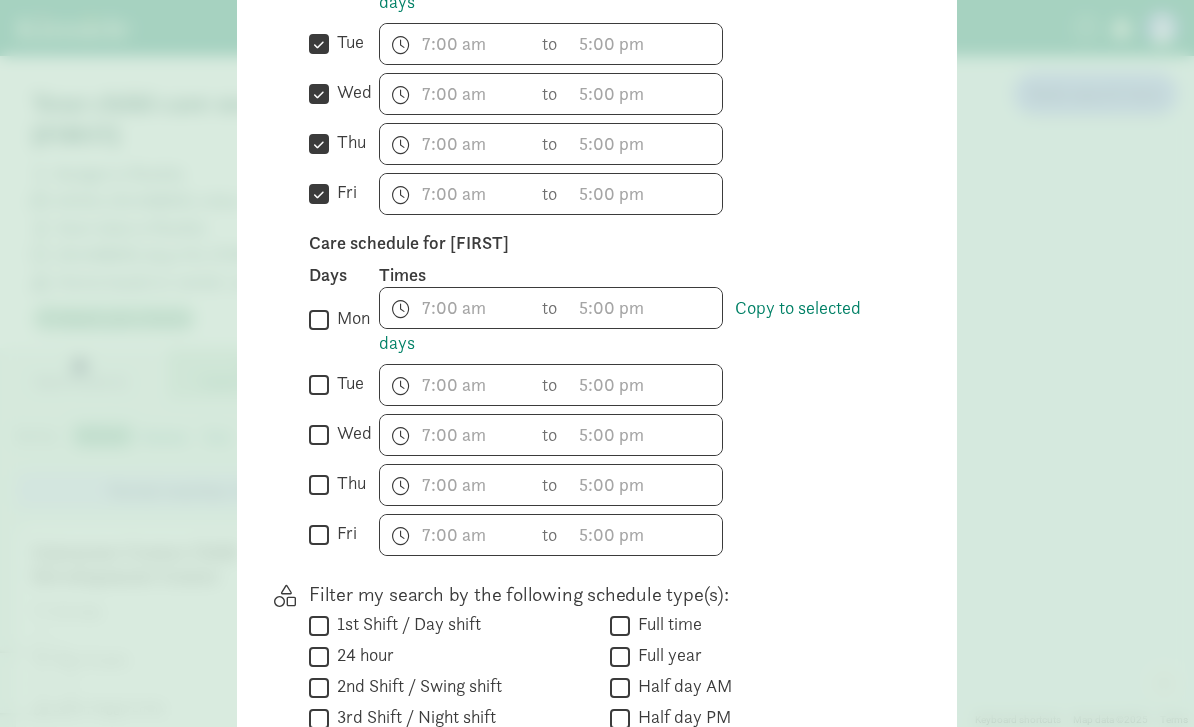 click on "mon" at bounding box center [319, 319] 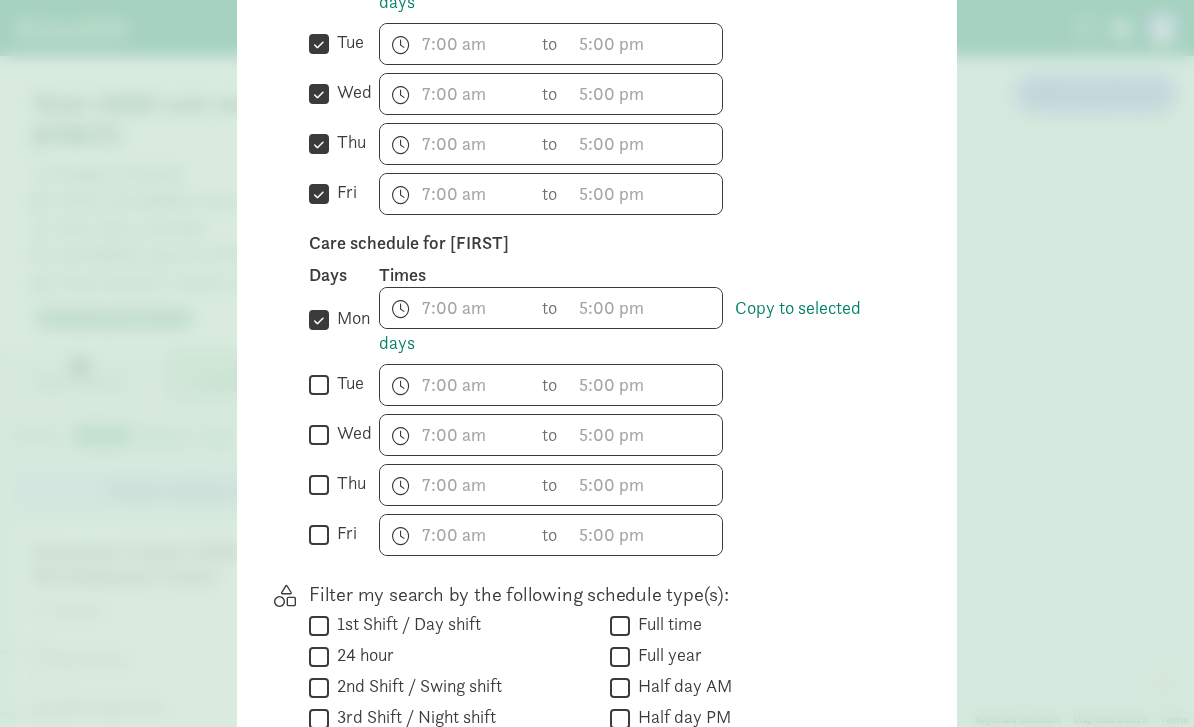 click on "tue" at bounding box center [319, 384] 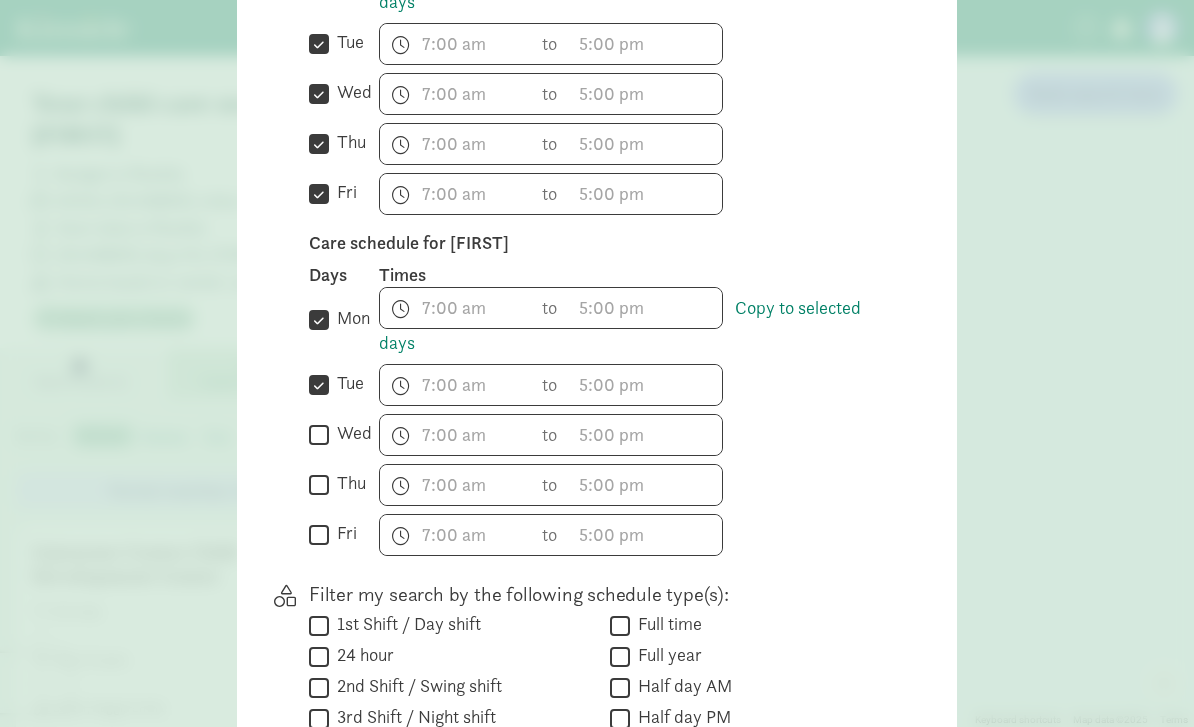 click on "wed" at bounding box center (319, 434) 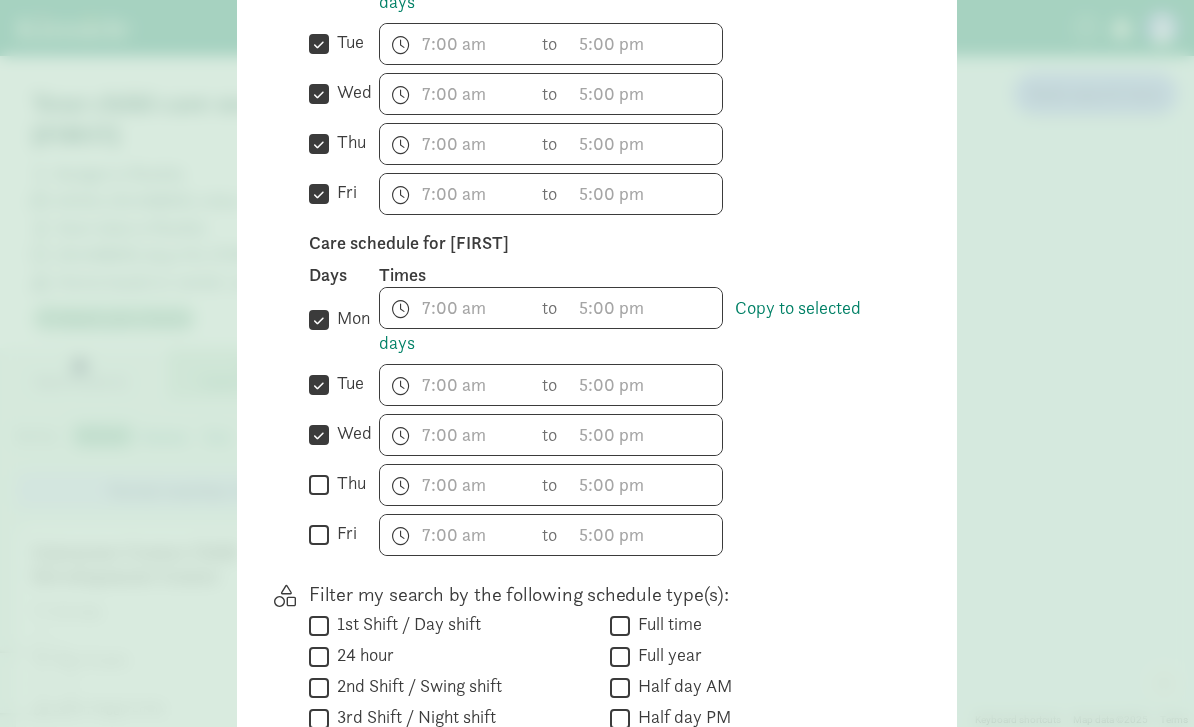 click on "thu" at bounding box center [319, 484] 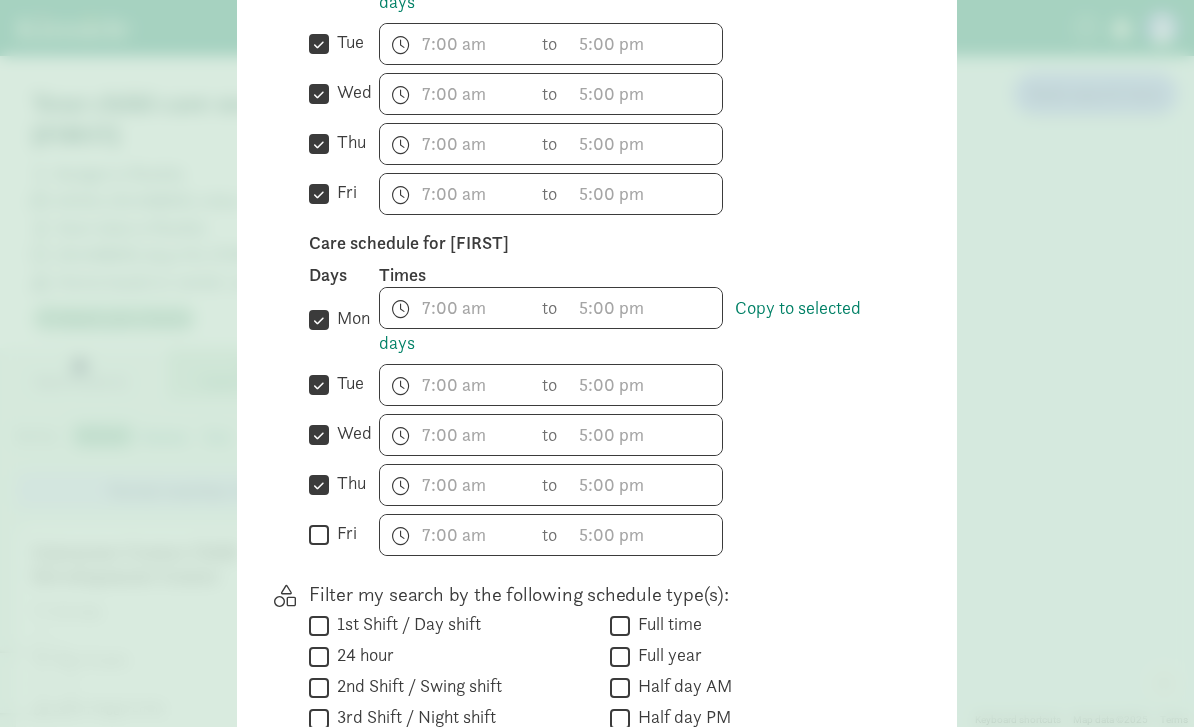 click on "fri" at bounding box center (319, 534) 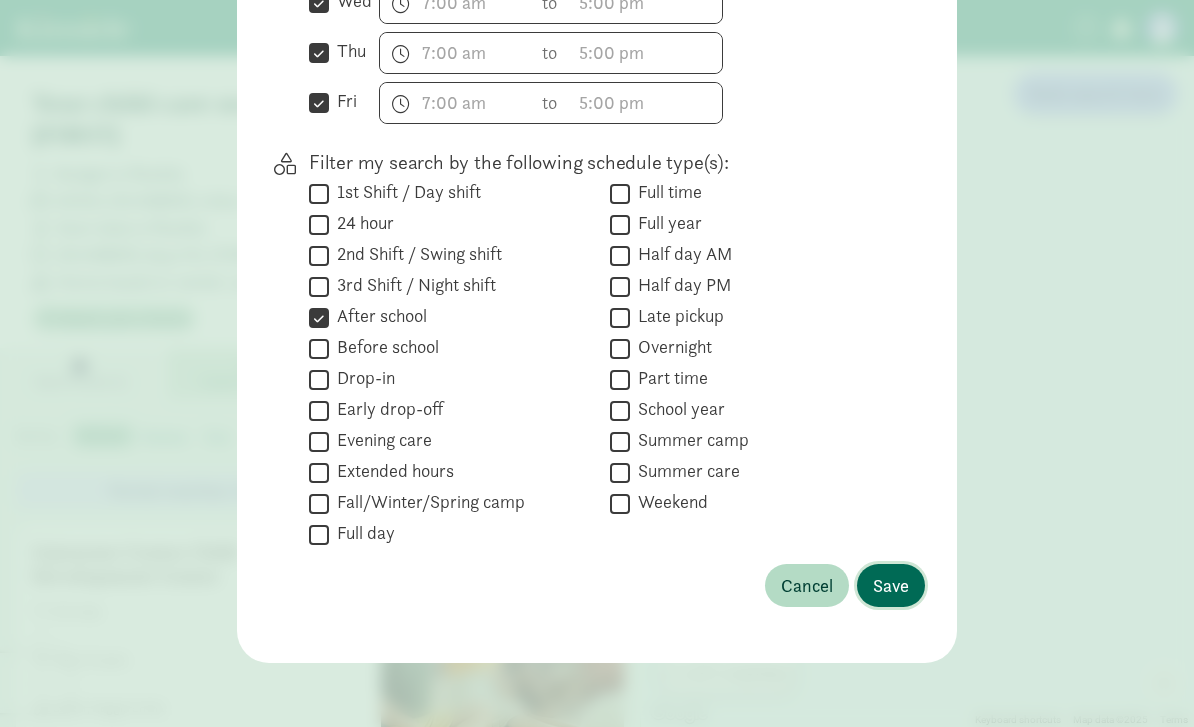 click on "Save" at bounding box center [891, 585] 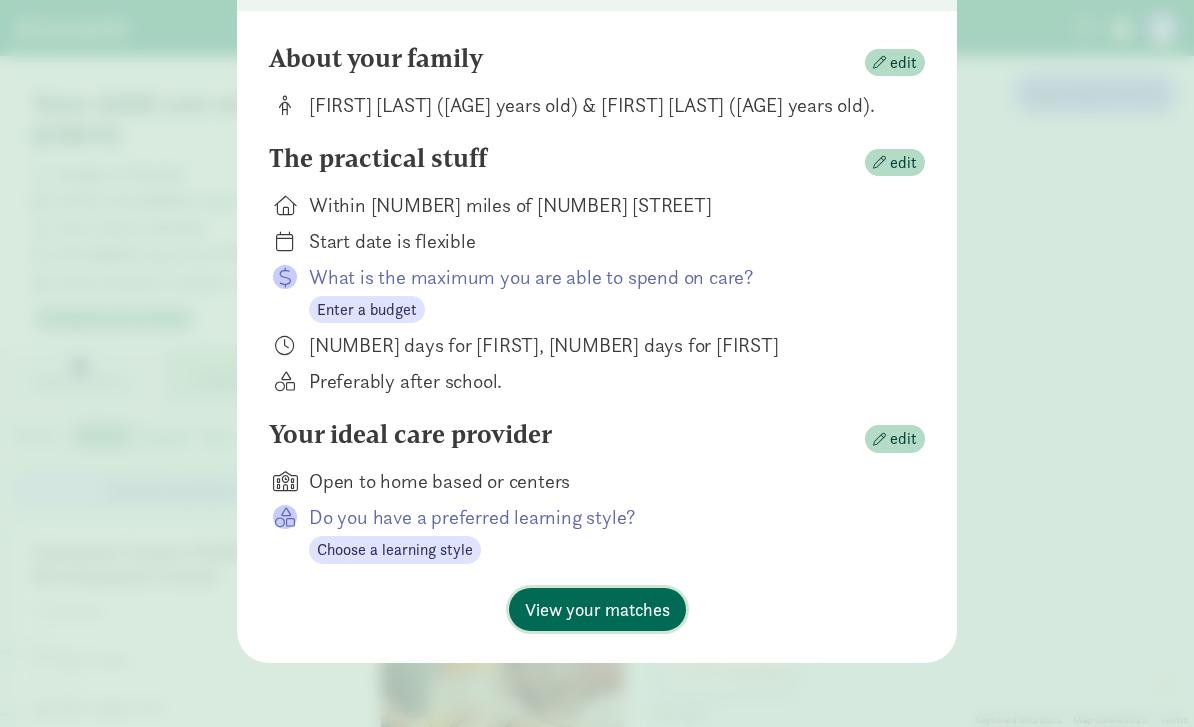 click on "View your matches" at bounding box center (597, 609) 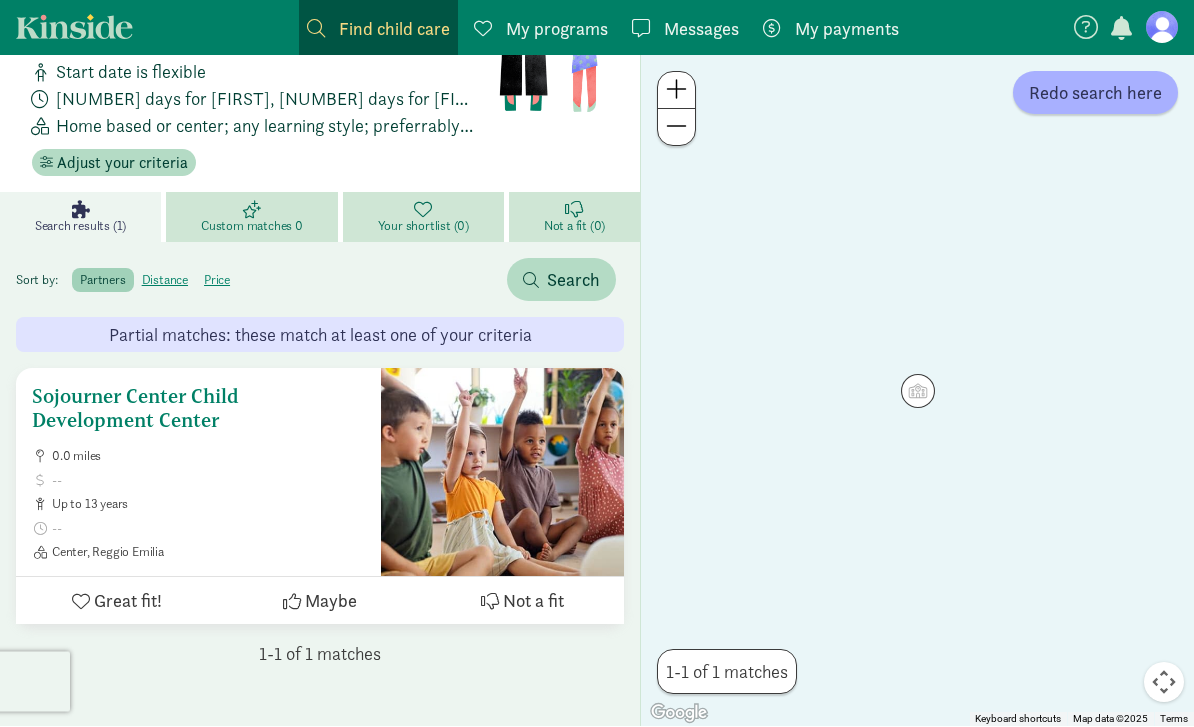 scroll, scrollTop: 154, scrollLeft: 0, axis: vertical 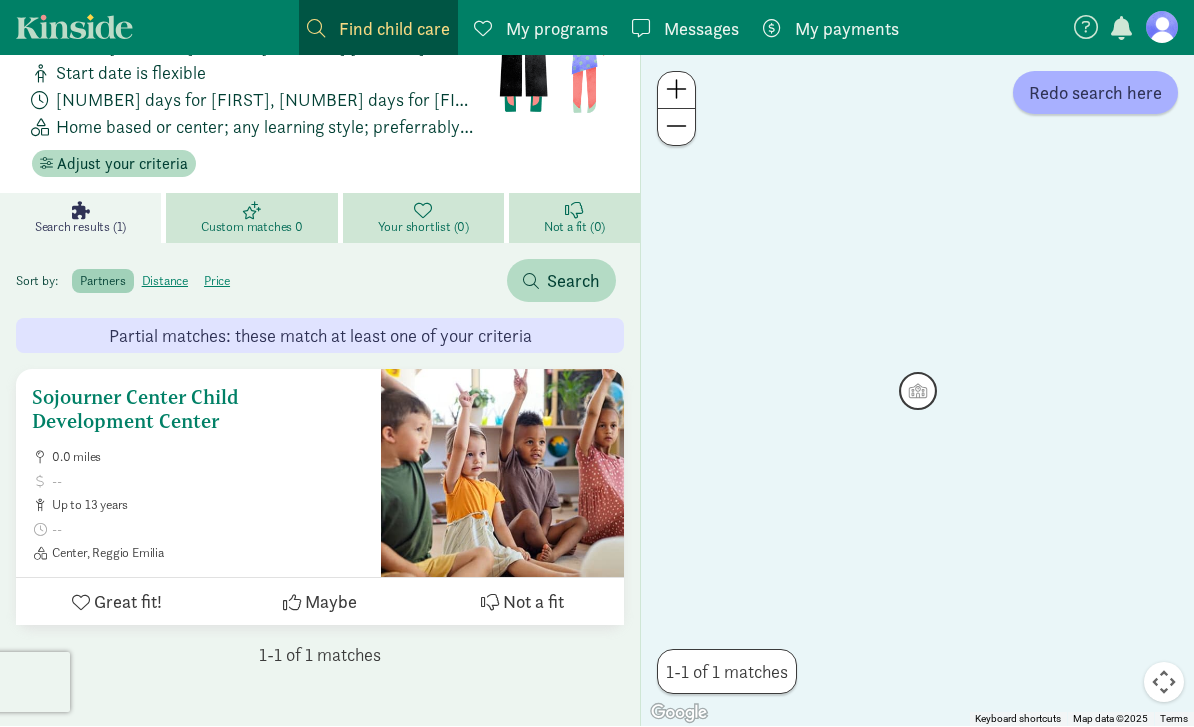 click on "Sojourner Center Child Development Center" at bounding box center [198, 410] 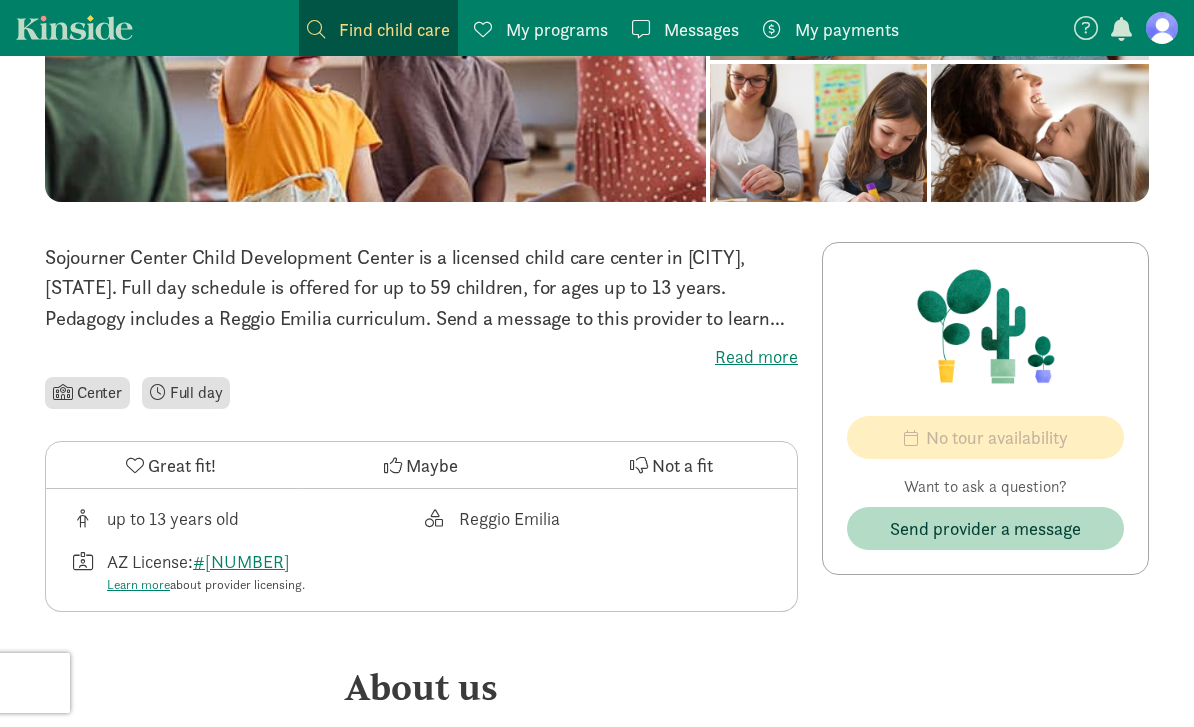 scroll, scrollTop: 78, scrollLeft: 0, axis: vertical 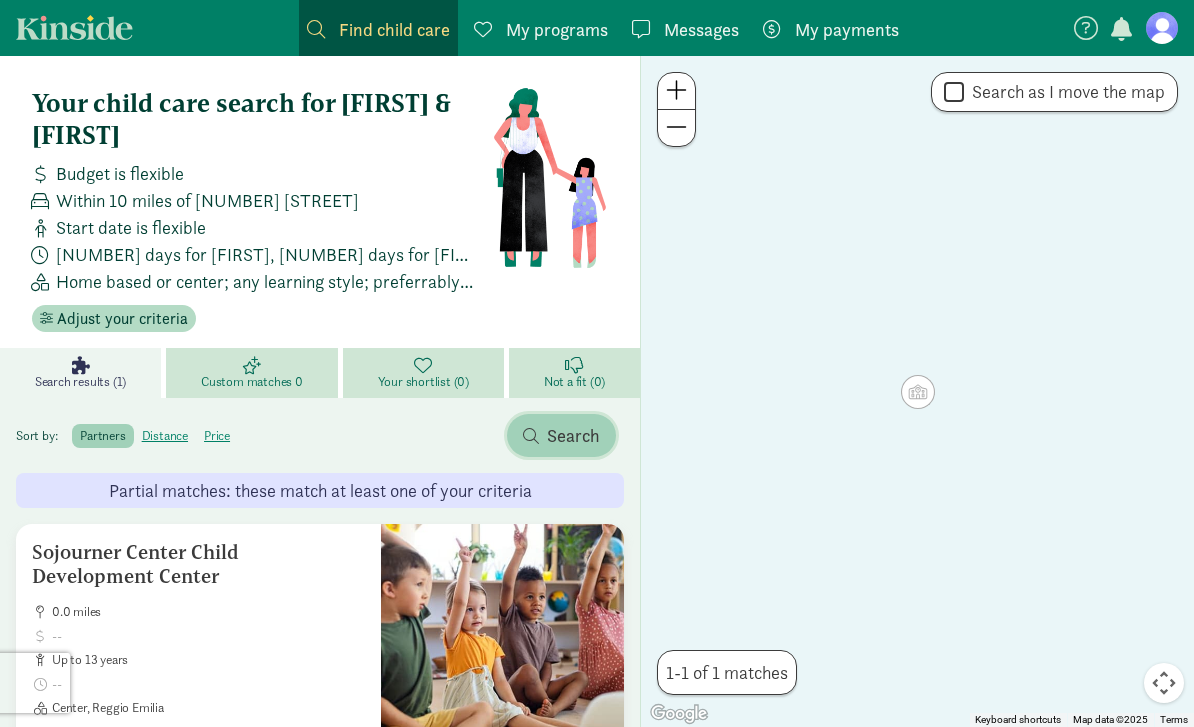 click on "Search" at bounding box center [573, 435] 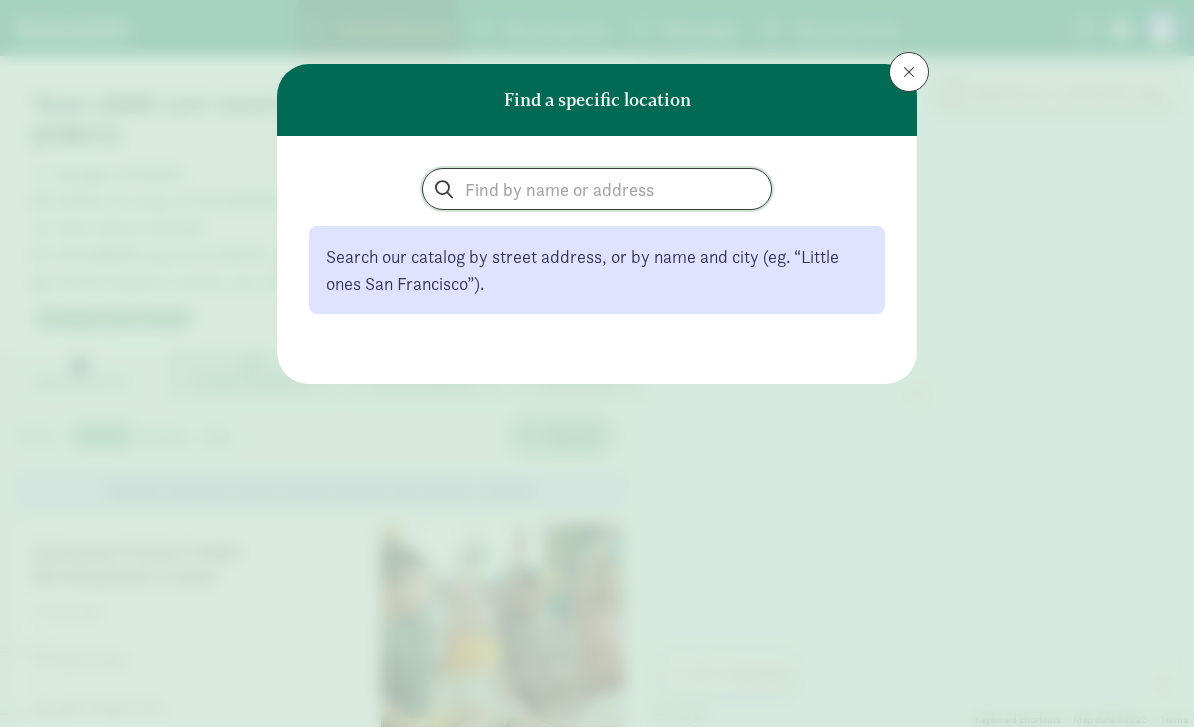 click 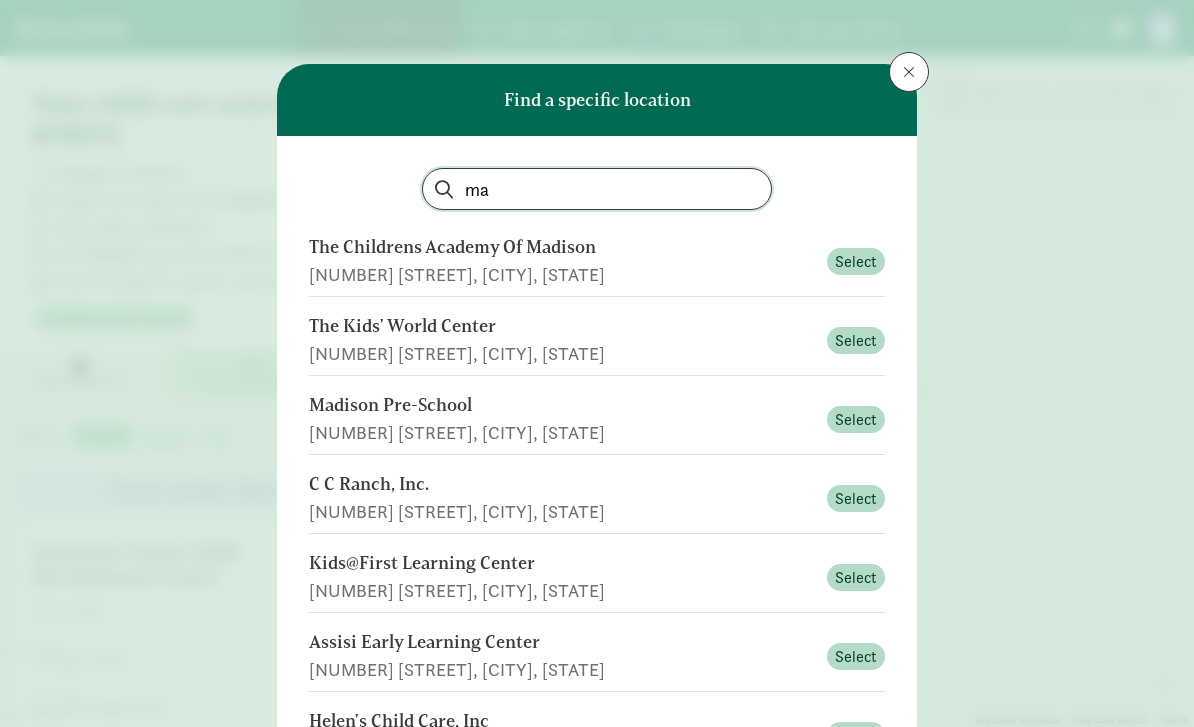 type on "m" 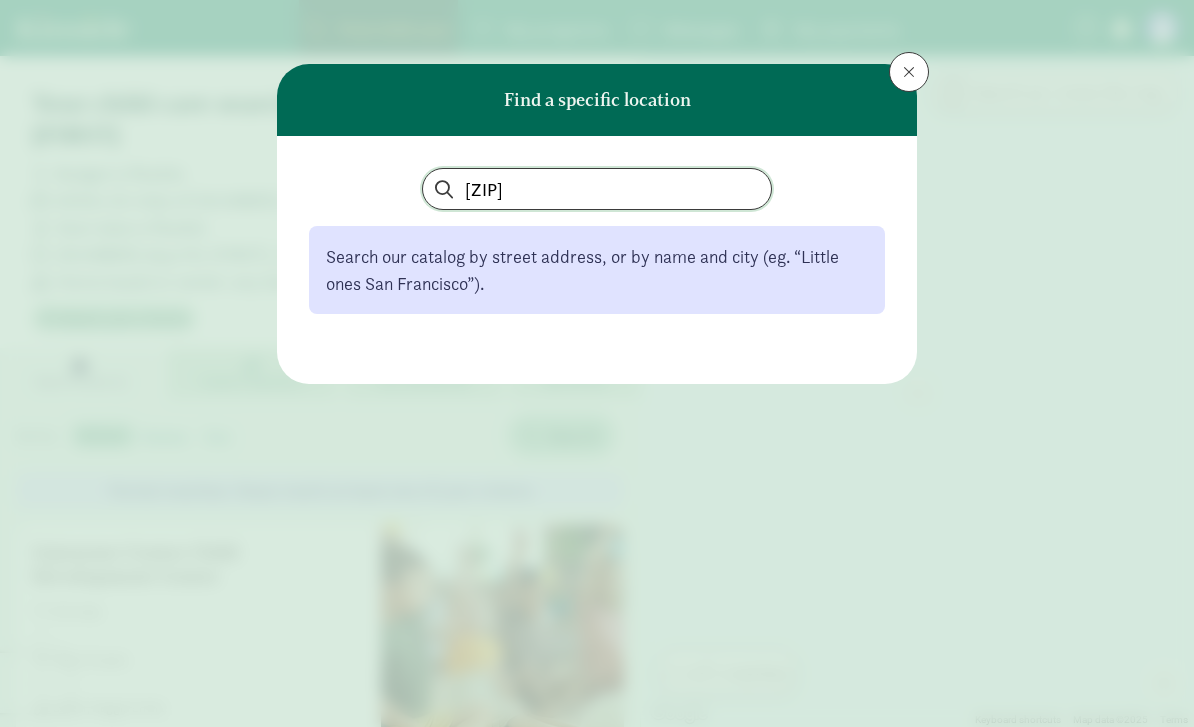 type on "53703" 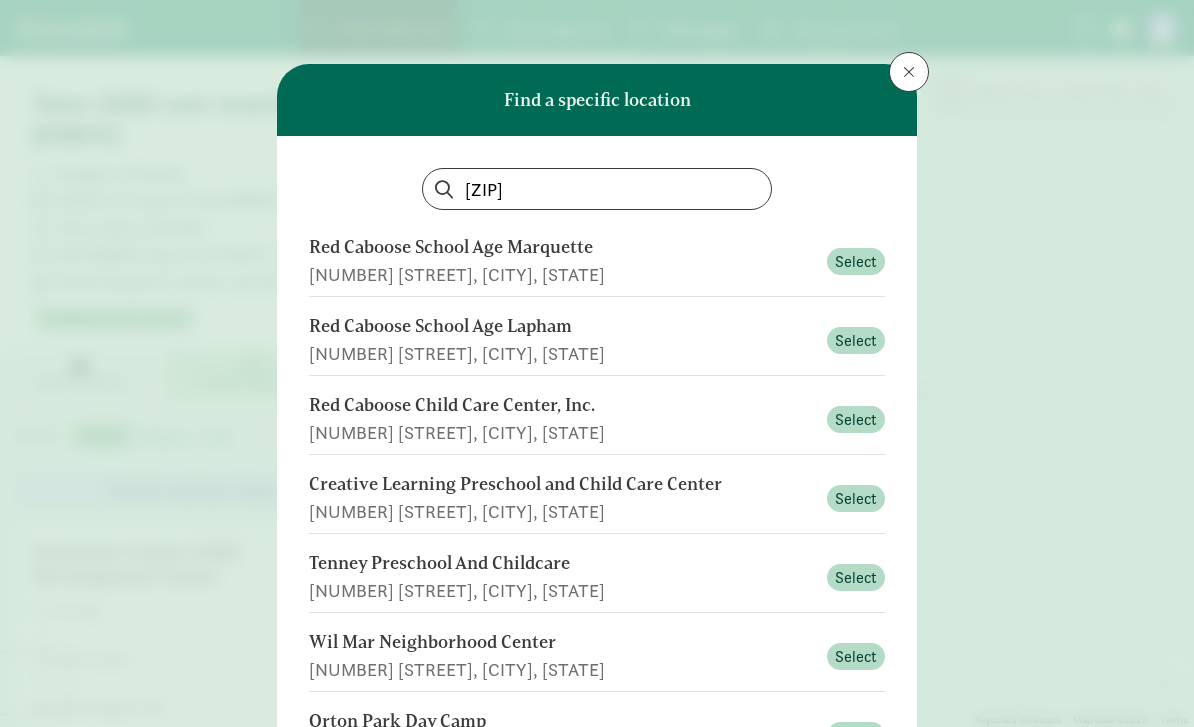 click on "Red Caboose School Age Lapham" at bounding box center [562, 326] 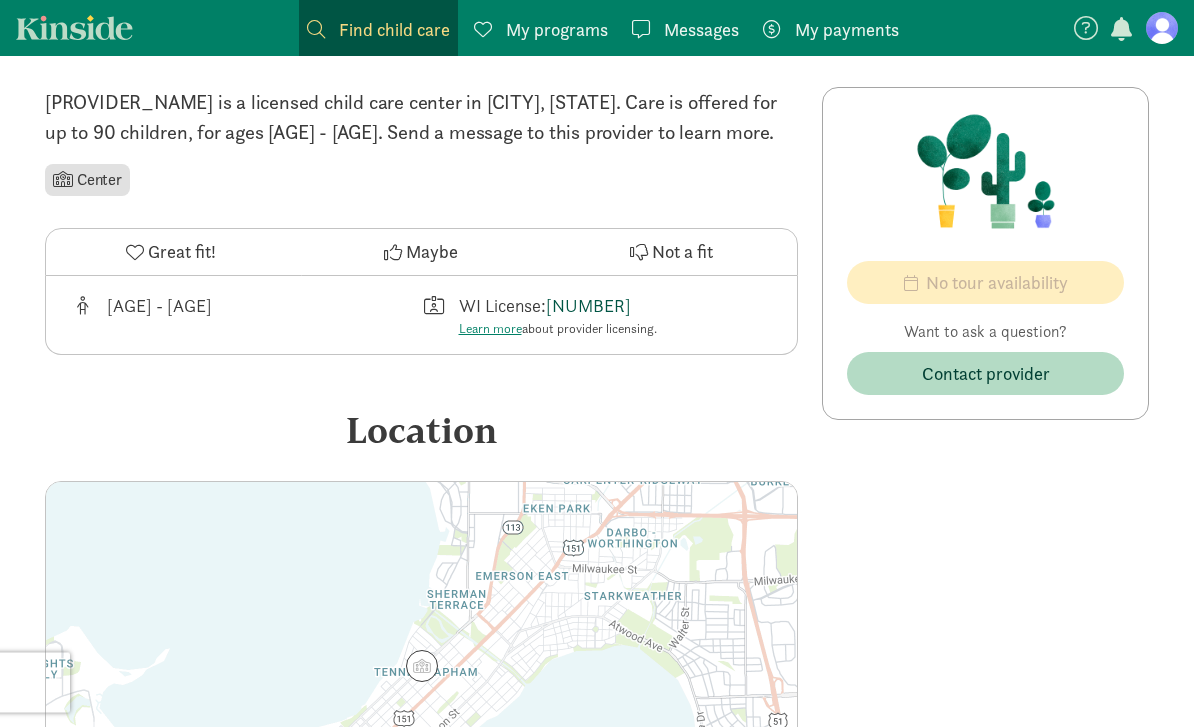 scroll, scrollTop: 398, scrollLeft: 0, axis: vertical 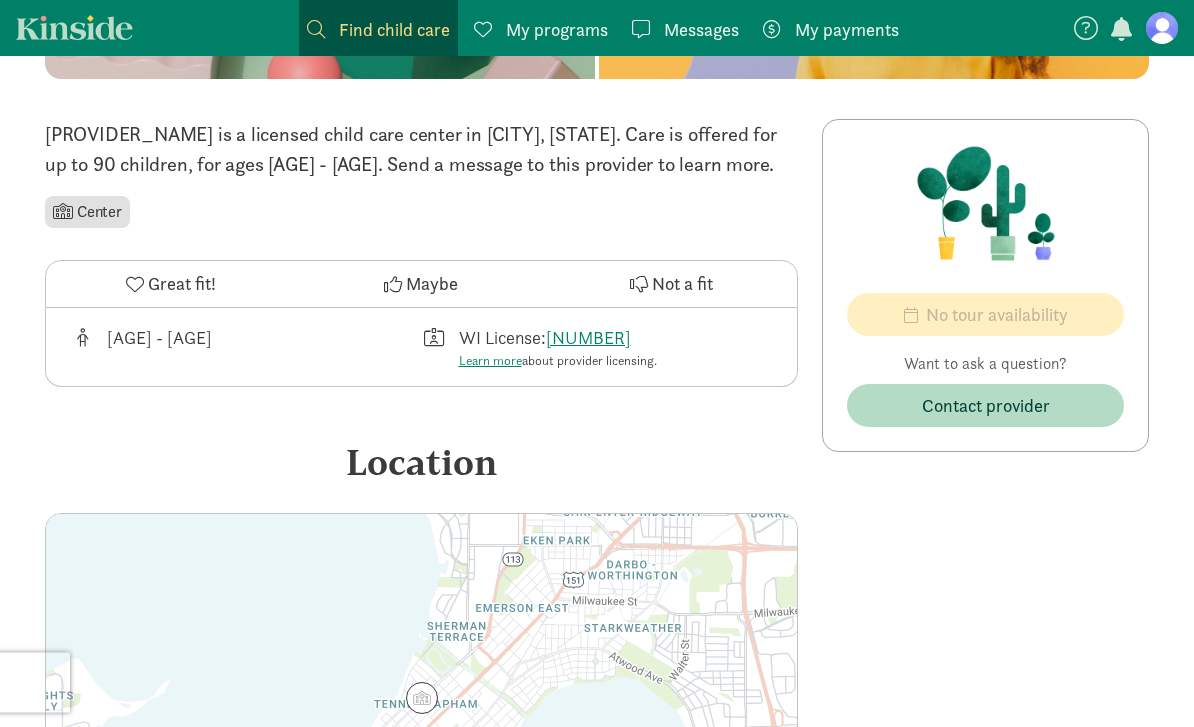 click on "[AGE] - [AGE]" at bounding box center (246, 348) 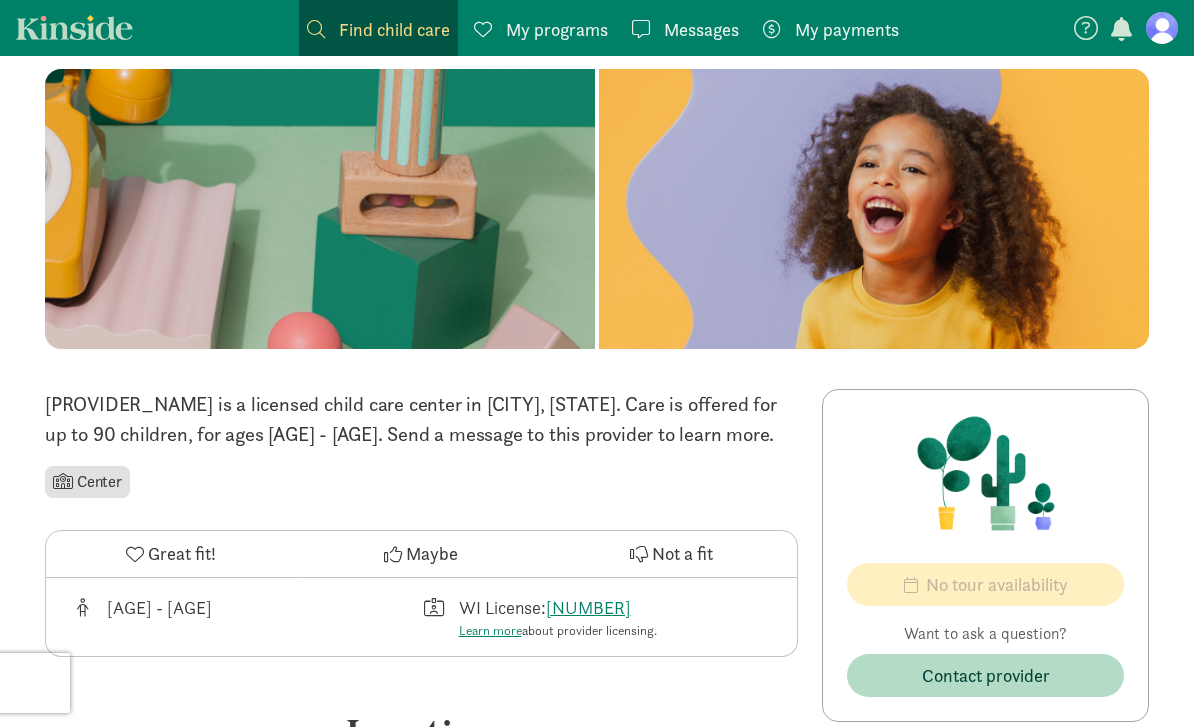 scroll, scrollTop: 0, scrollLeft: 0, axis: both 